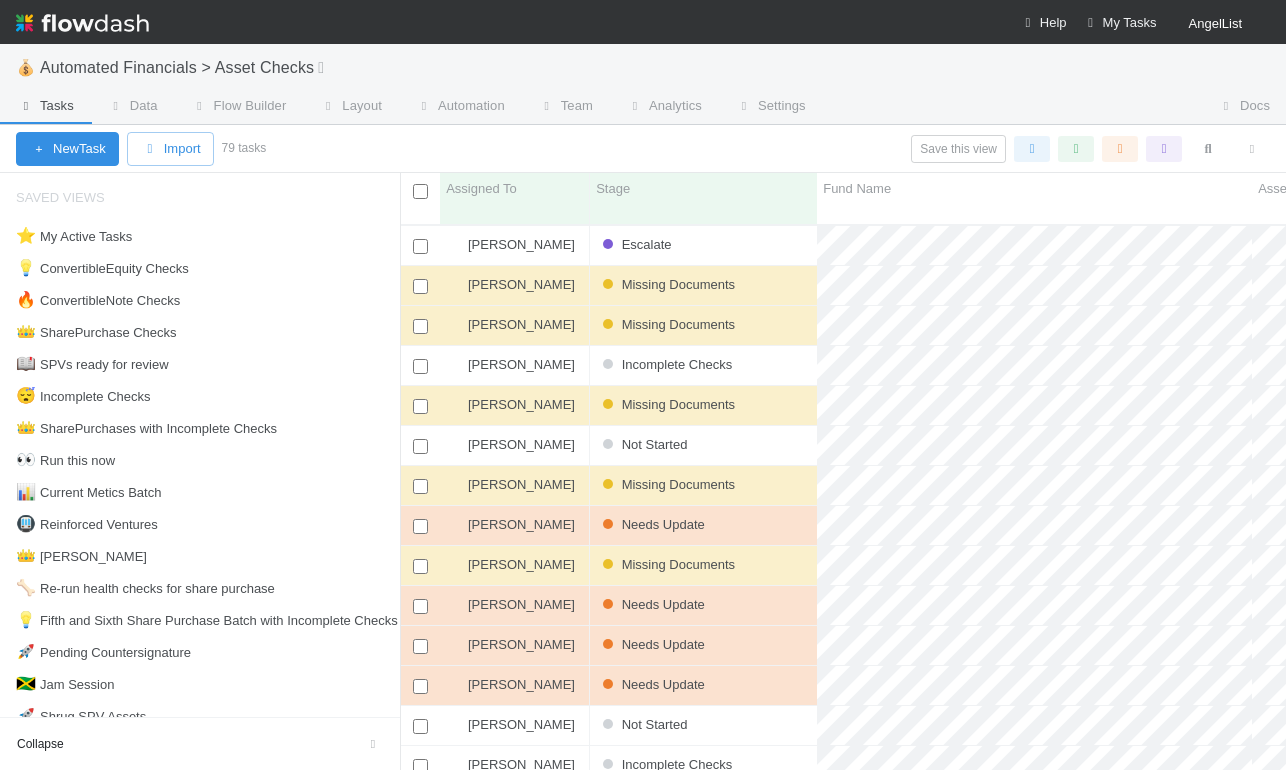 scroll, scrollTop: 0, scrollLeft: 0, axis: both 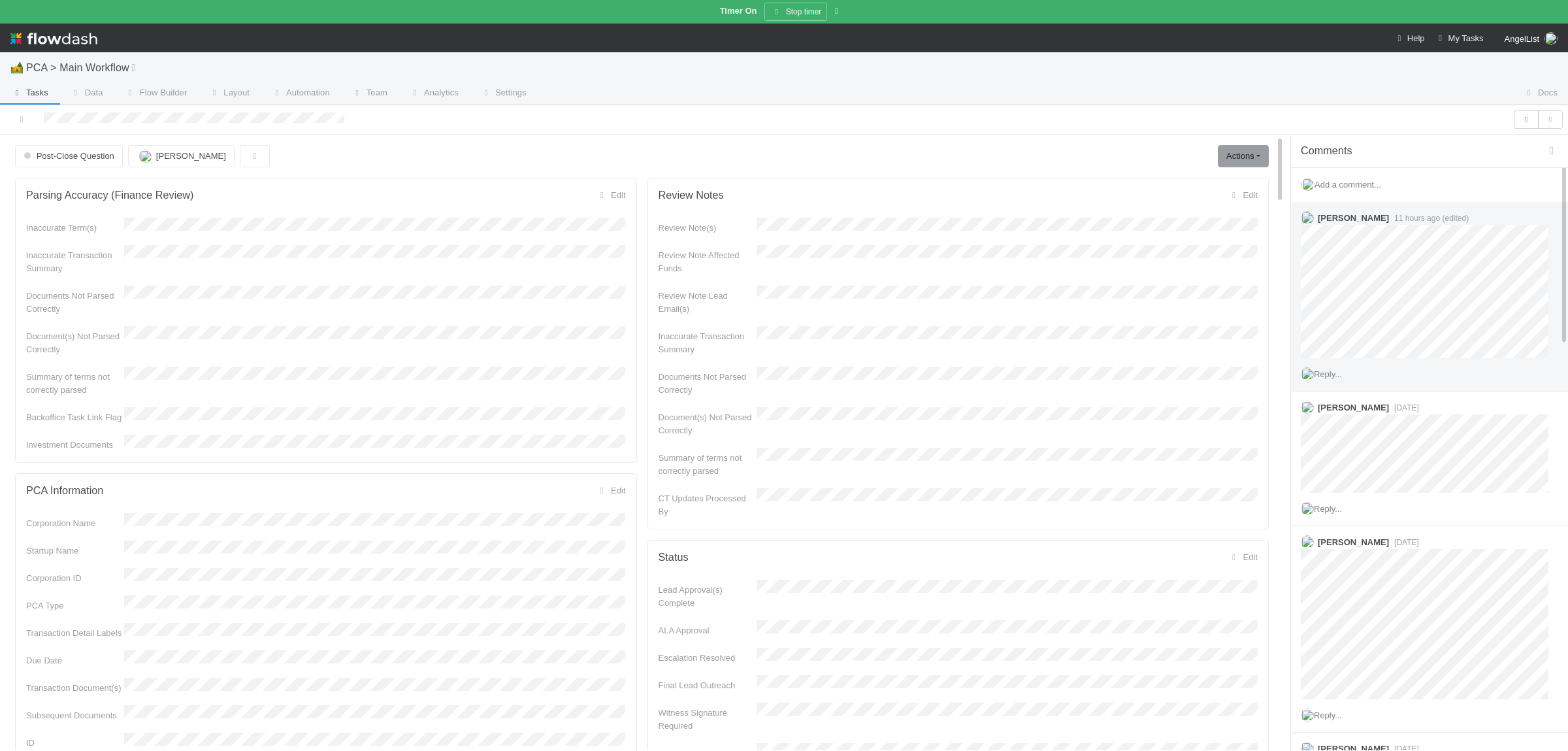 click on "Reply..." at bounding box center (1328, 374) 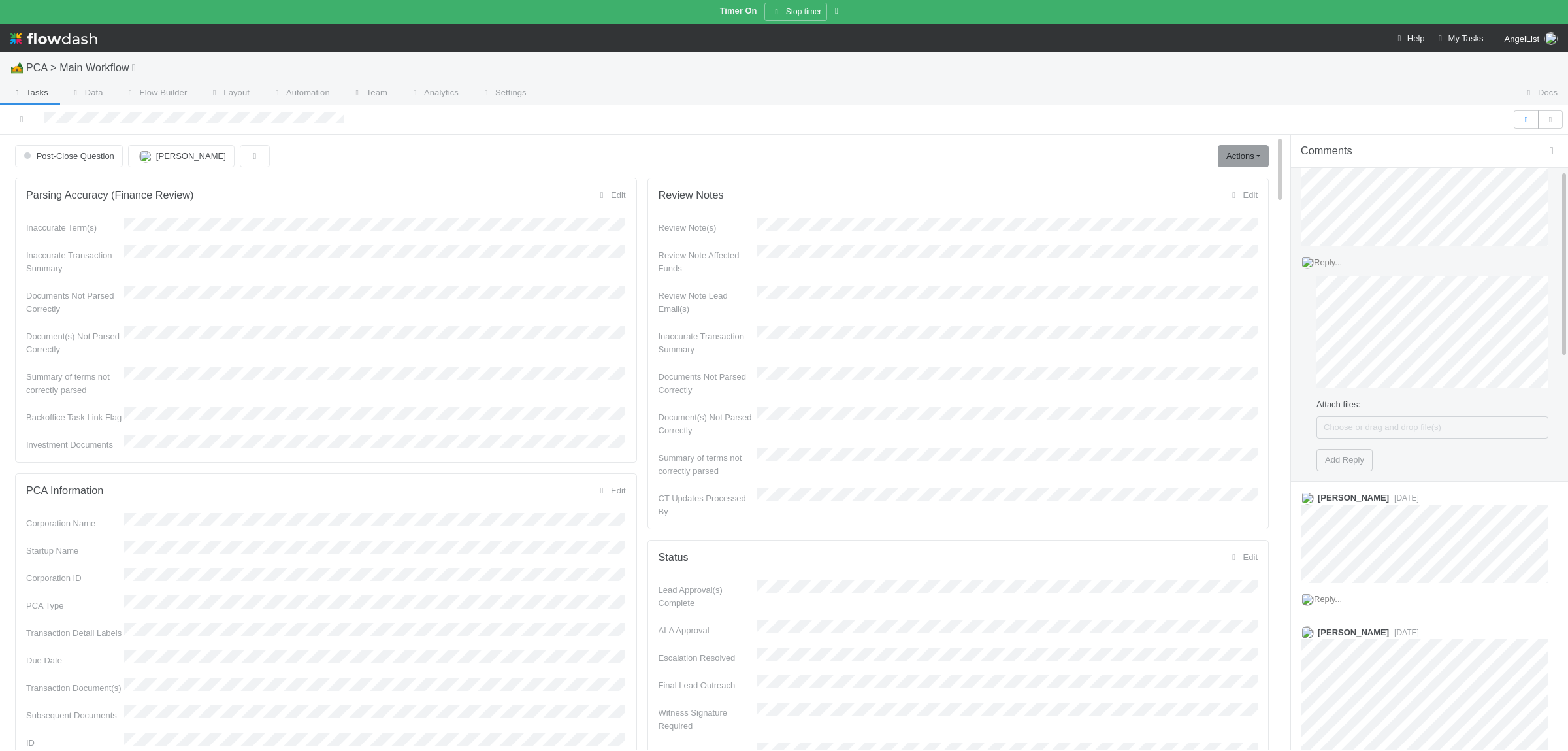 scroll, scrollTop: 63, scrollLeft: 0, axis: vertical 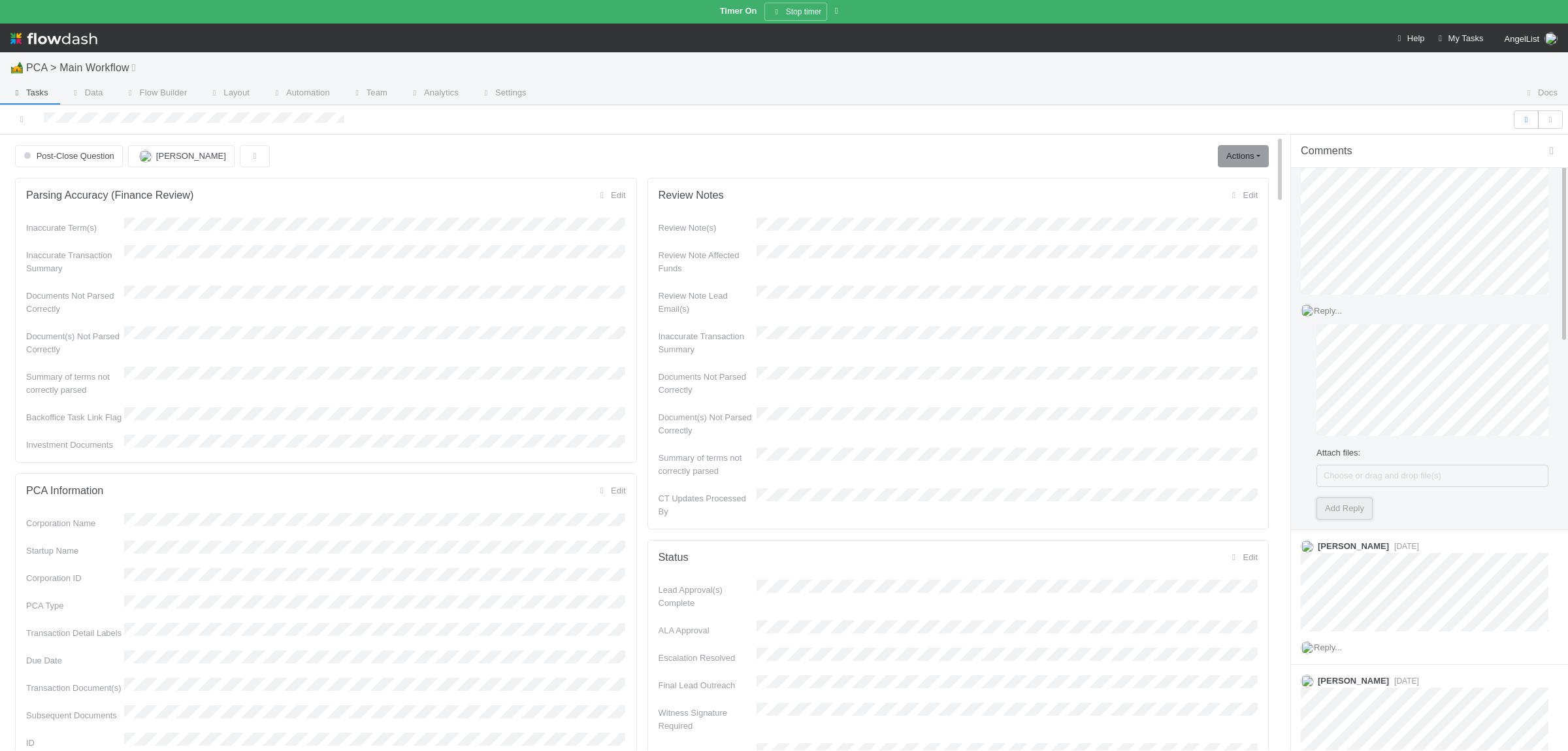 click on "Add Reply" at bounding box center [1345, 509] 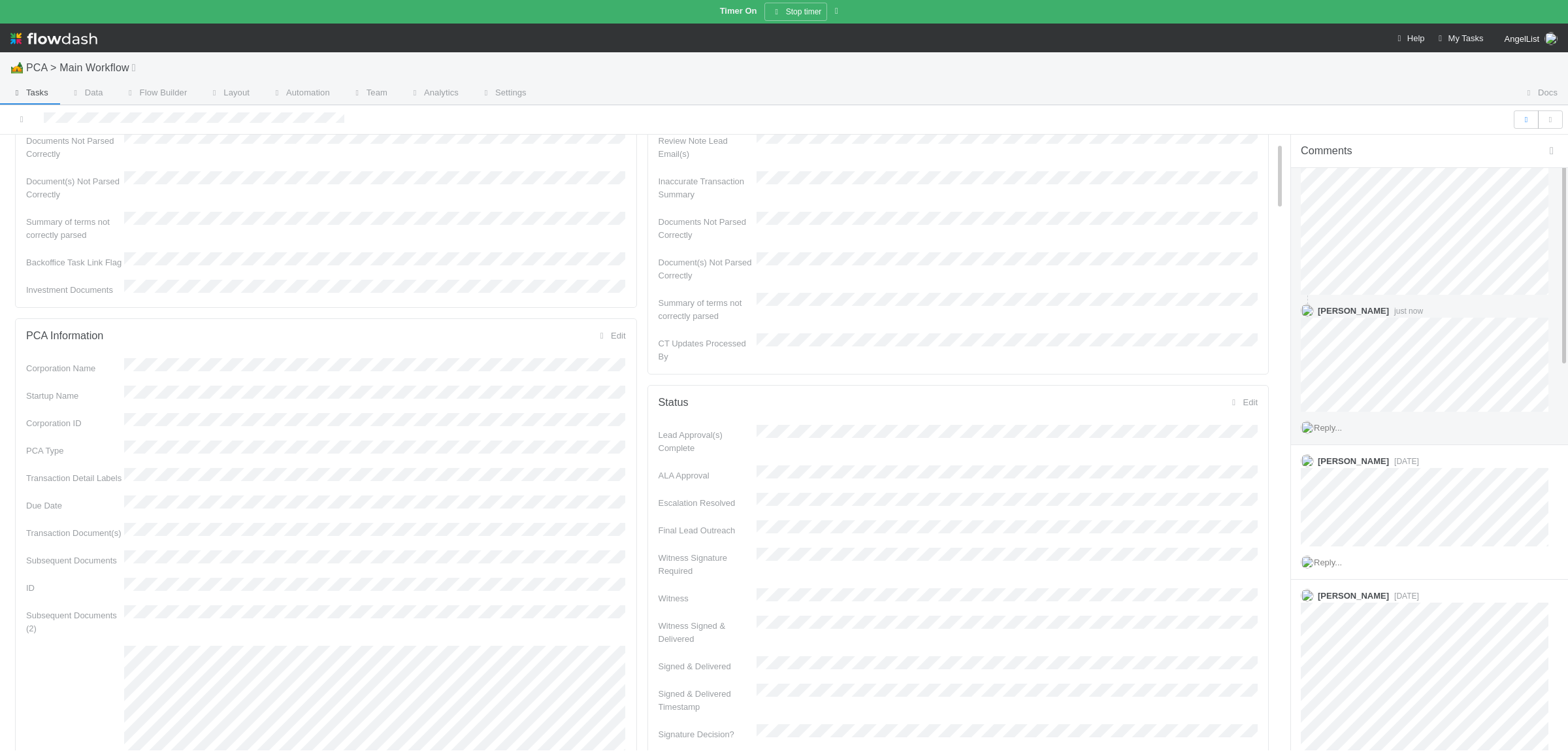 scroll, scrollTop: 191, scrollLeft: 0, axis: vertical 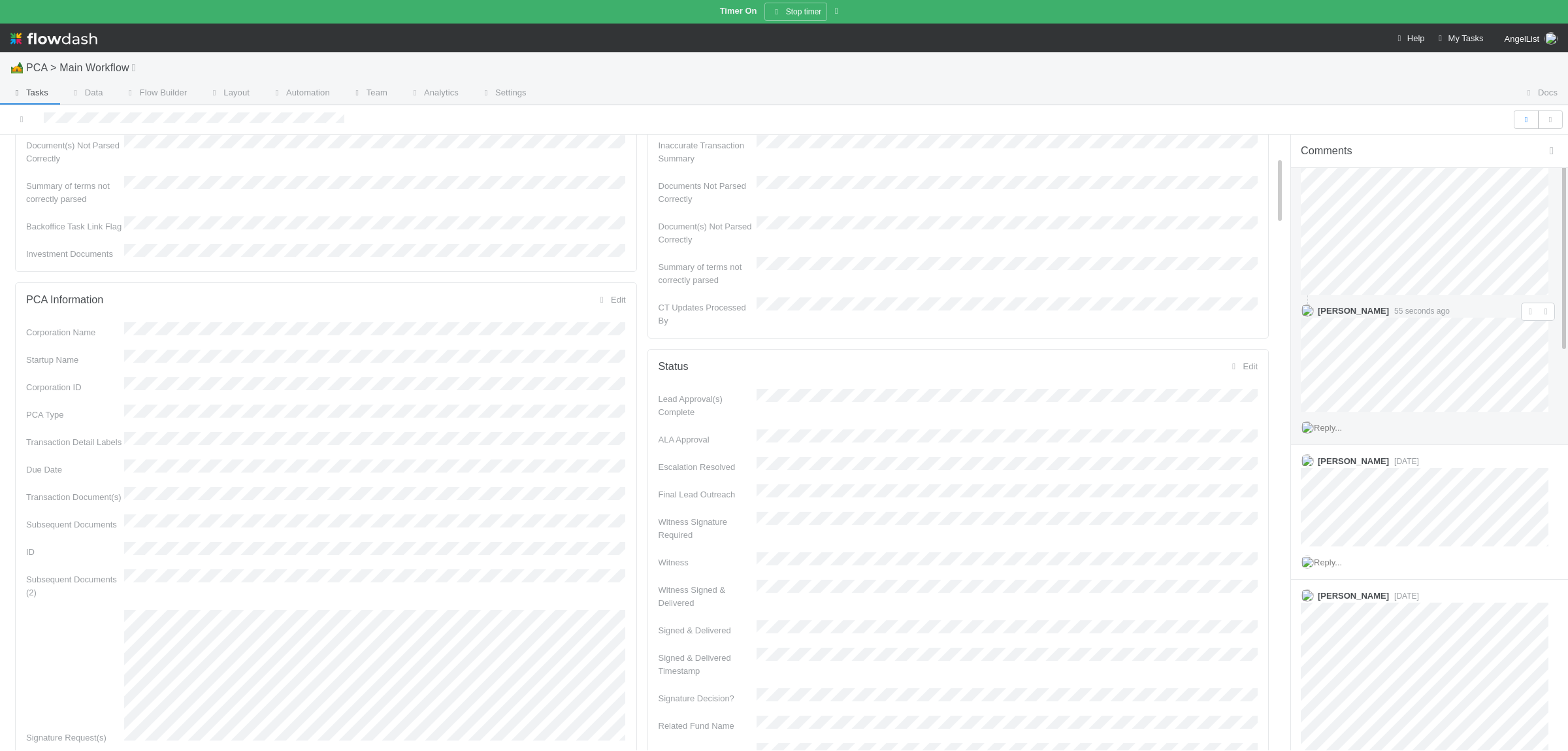 click at bounding box center [1530, 311] 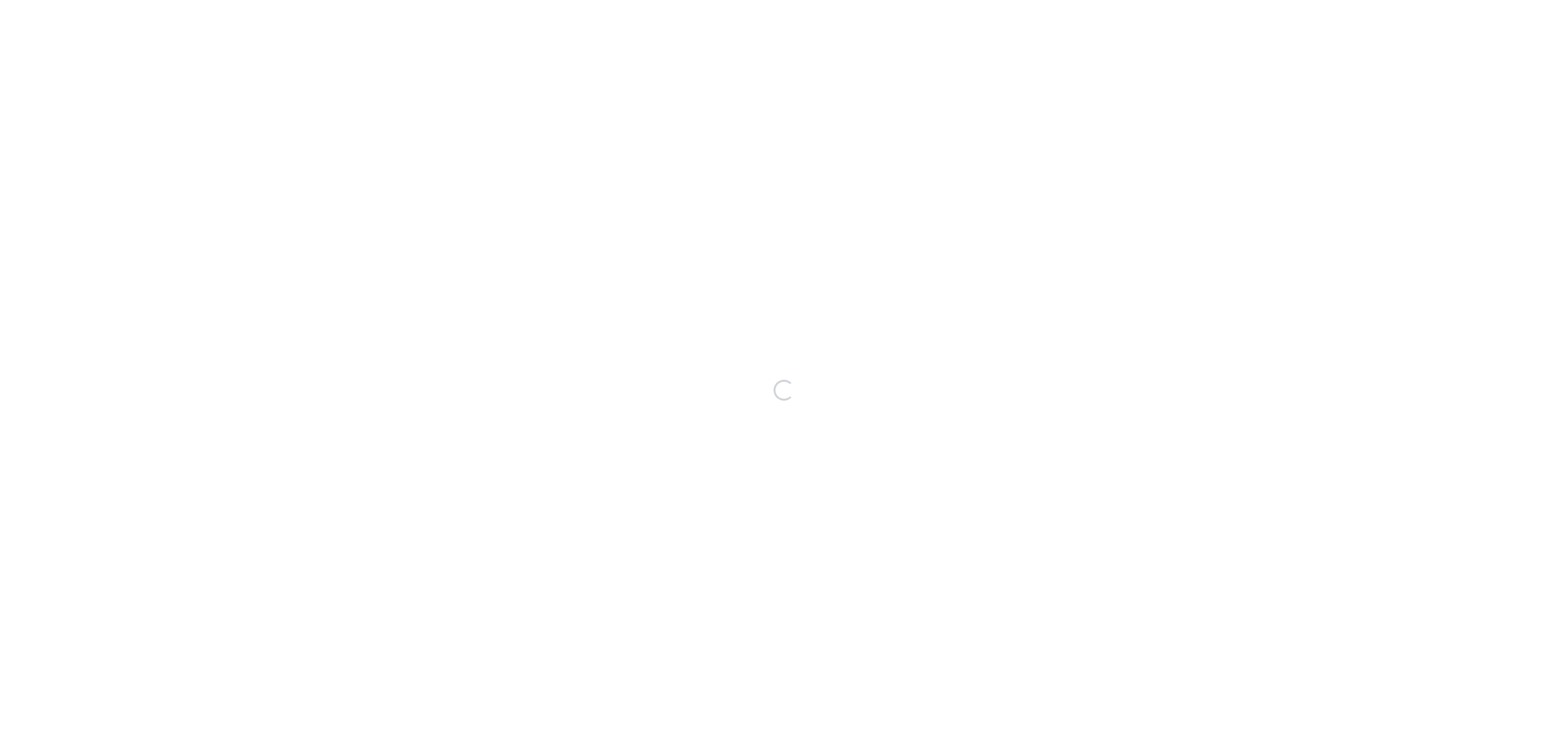 scroll, scrollTop: 0, scrollLeft: 0, axis: both 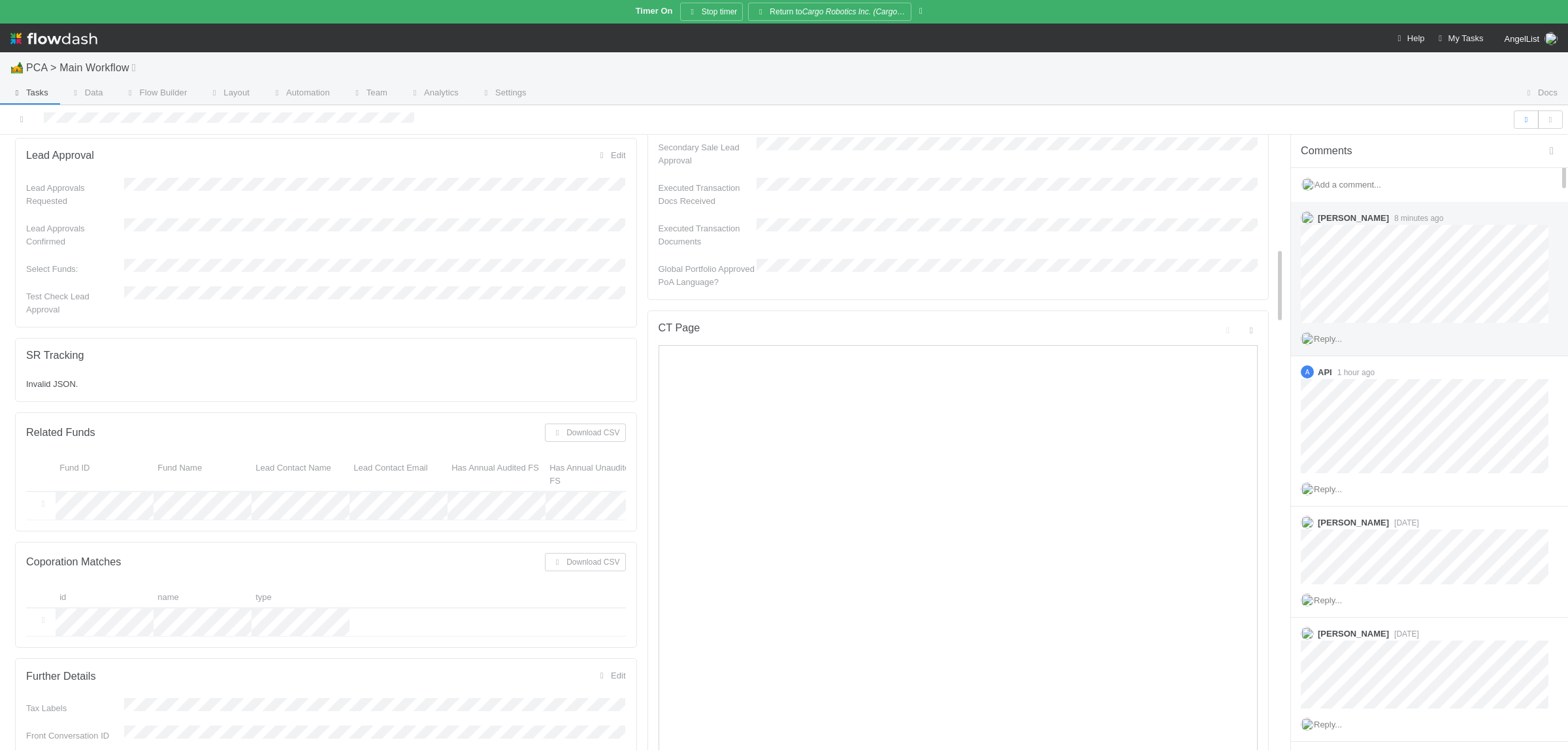 click on "Reply..." at bounding box center (1328, 339) 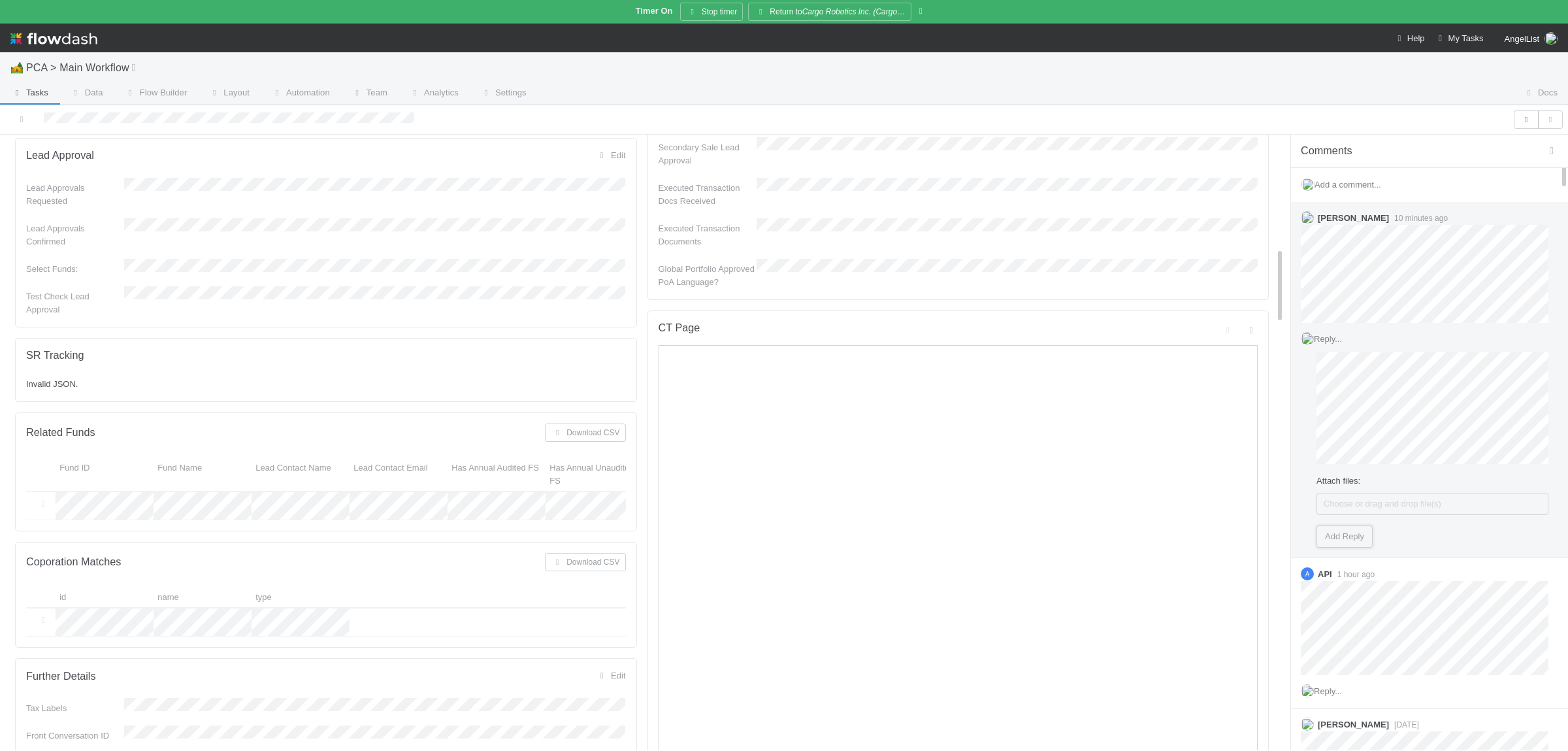 drag, startPoint x: 1349, startPoint y: 540, endPoint x: 1296, endPoint y: 539, distance: 53.00943 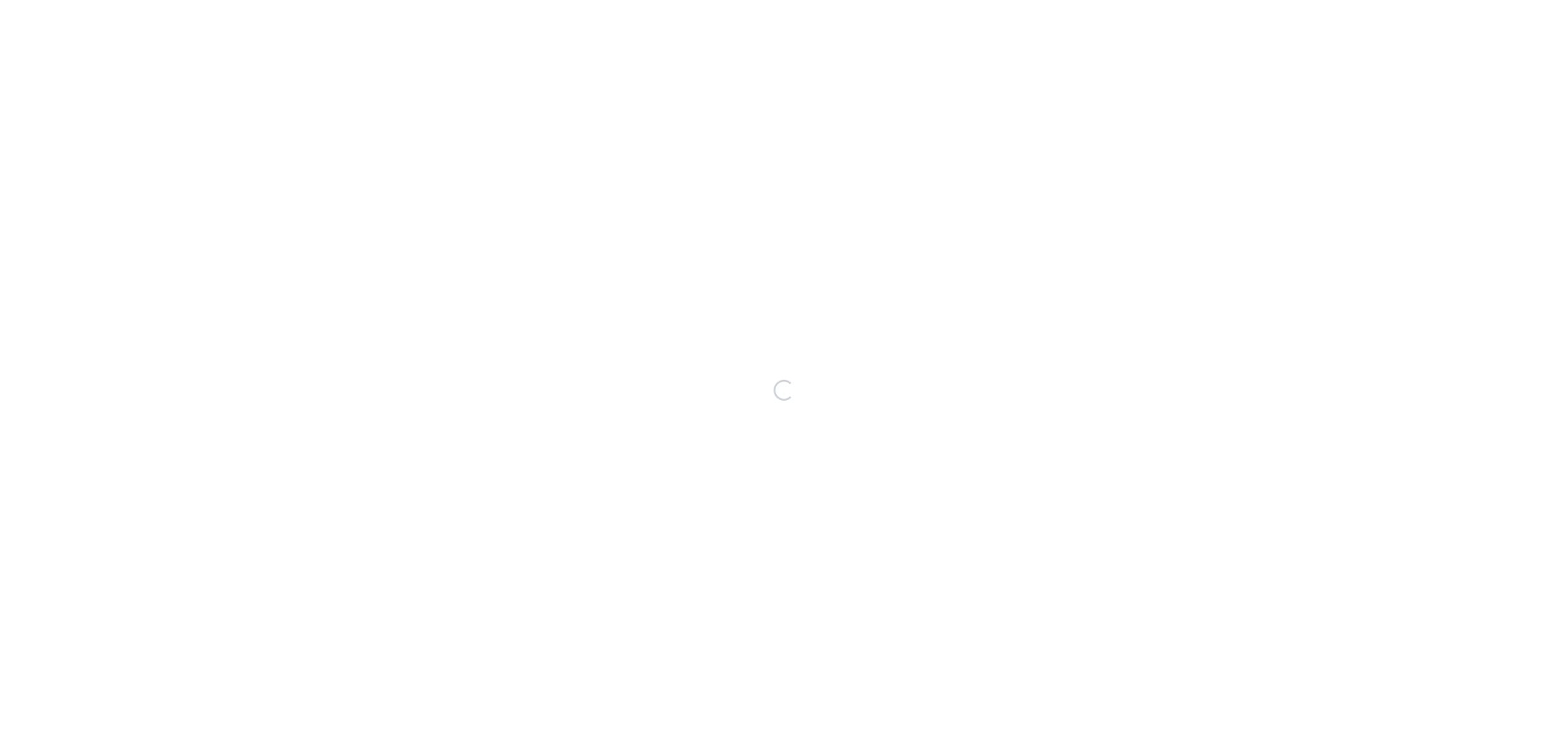 scroll, scrollTop: 0, scrollLeft: 0, axis: both 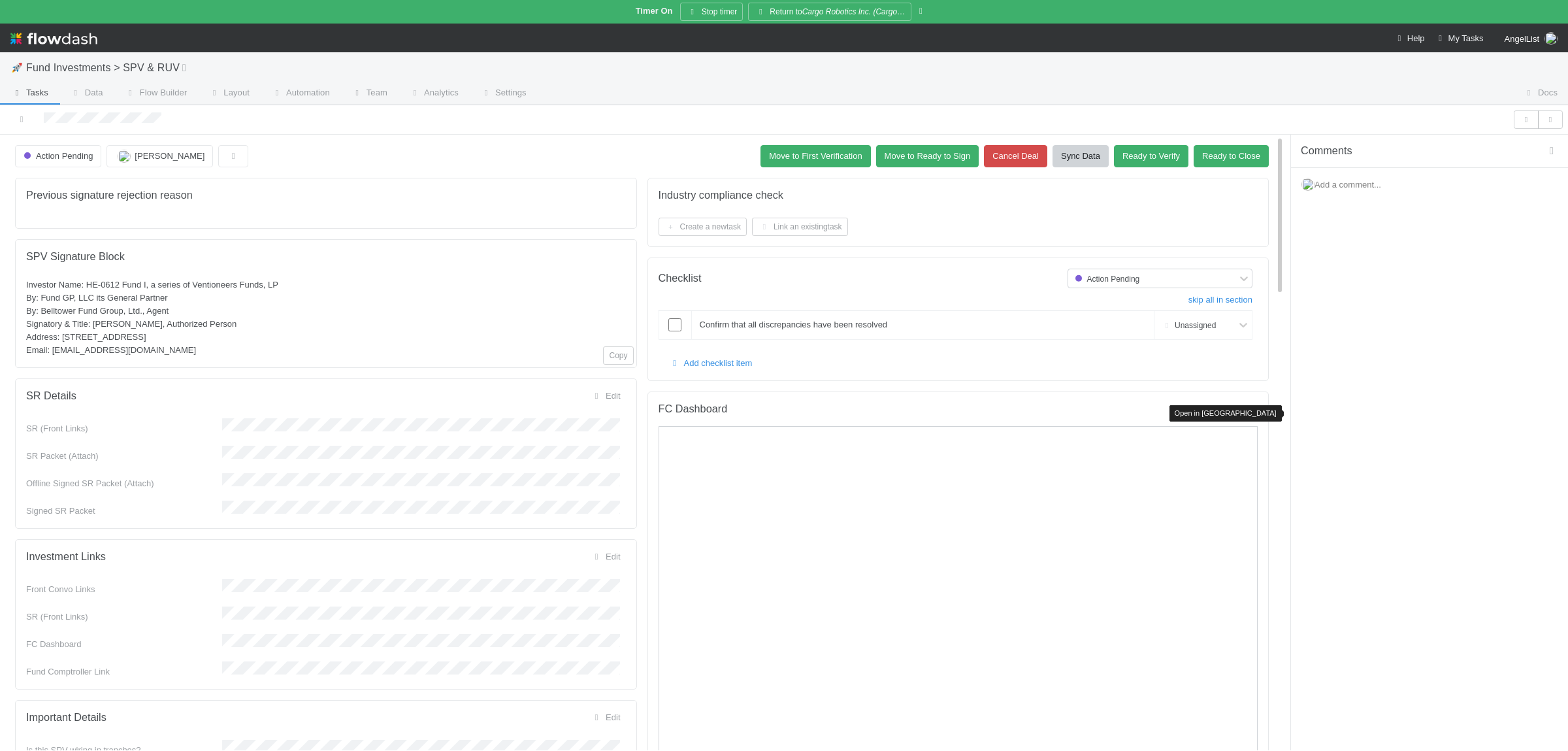 click at bounding box center (1251, 412) 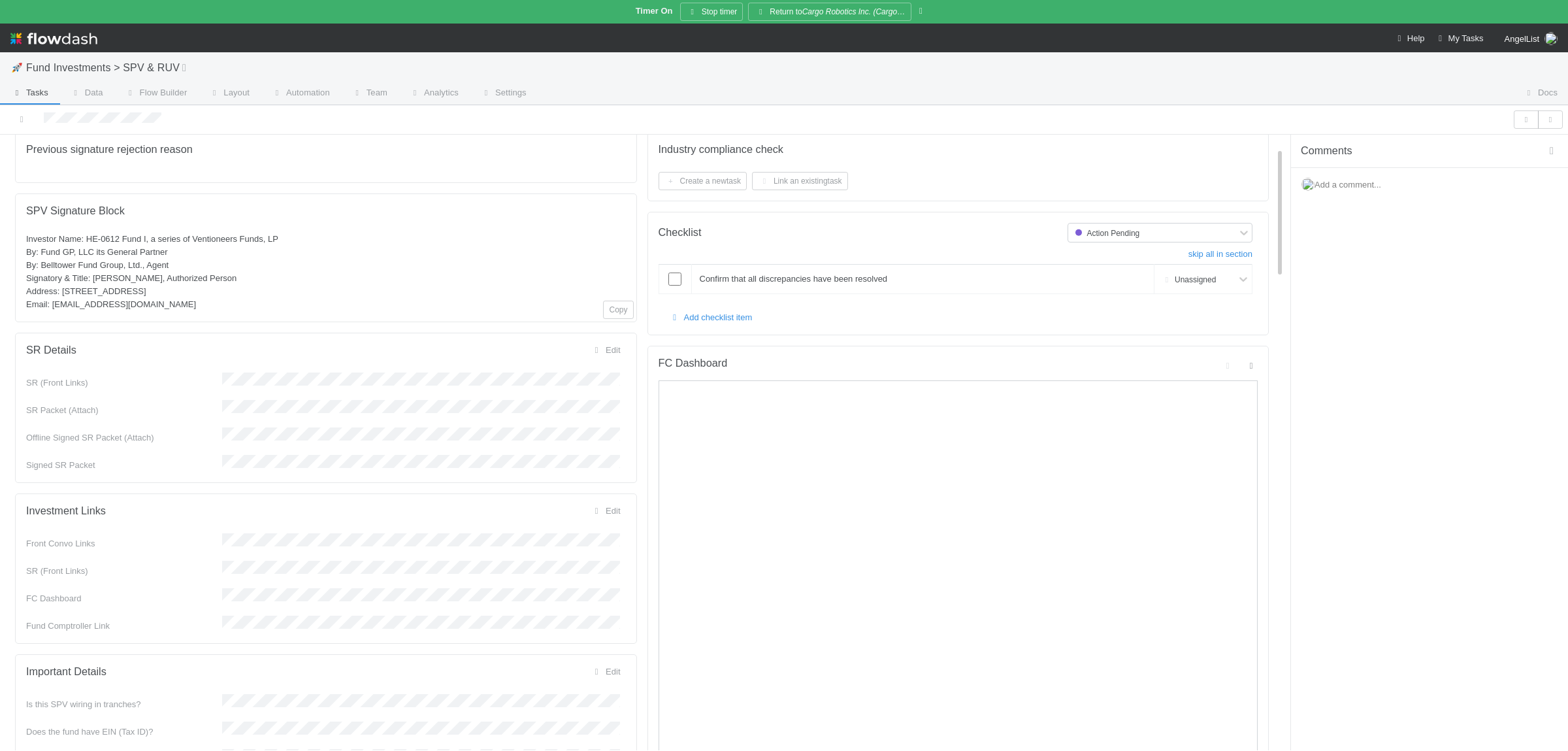 scroll, scrollTop: 63, scrollLeft: 0, axis: vertical 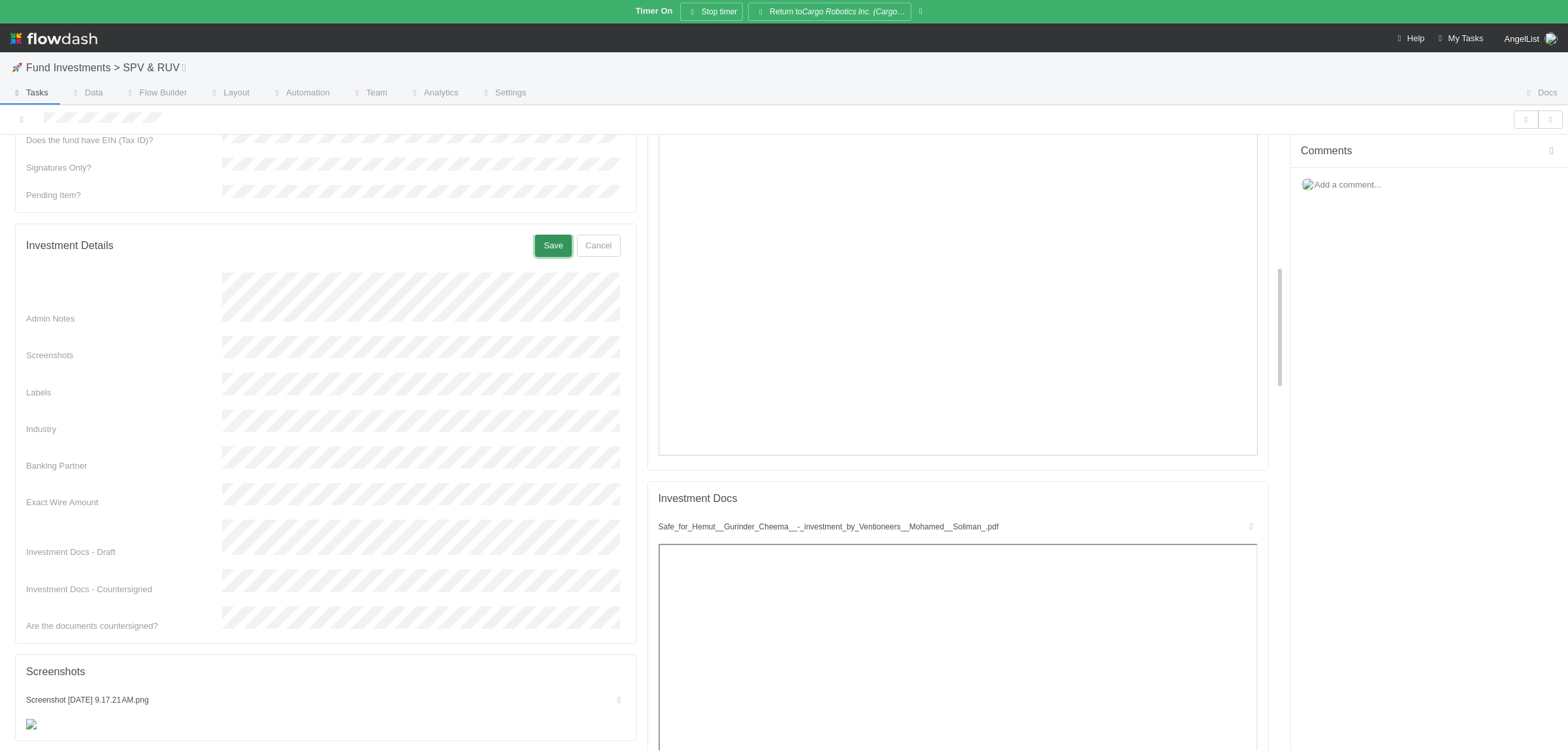 click on "Save" at bounding box center (553, 246) 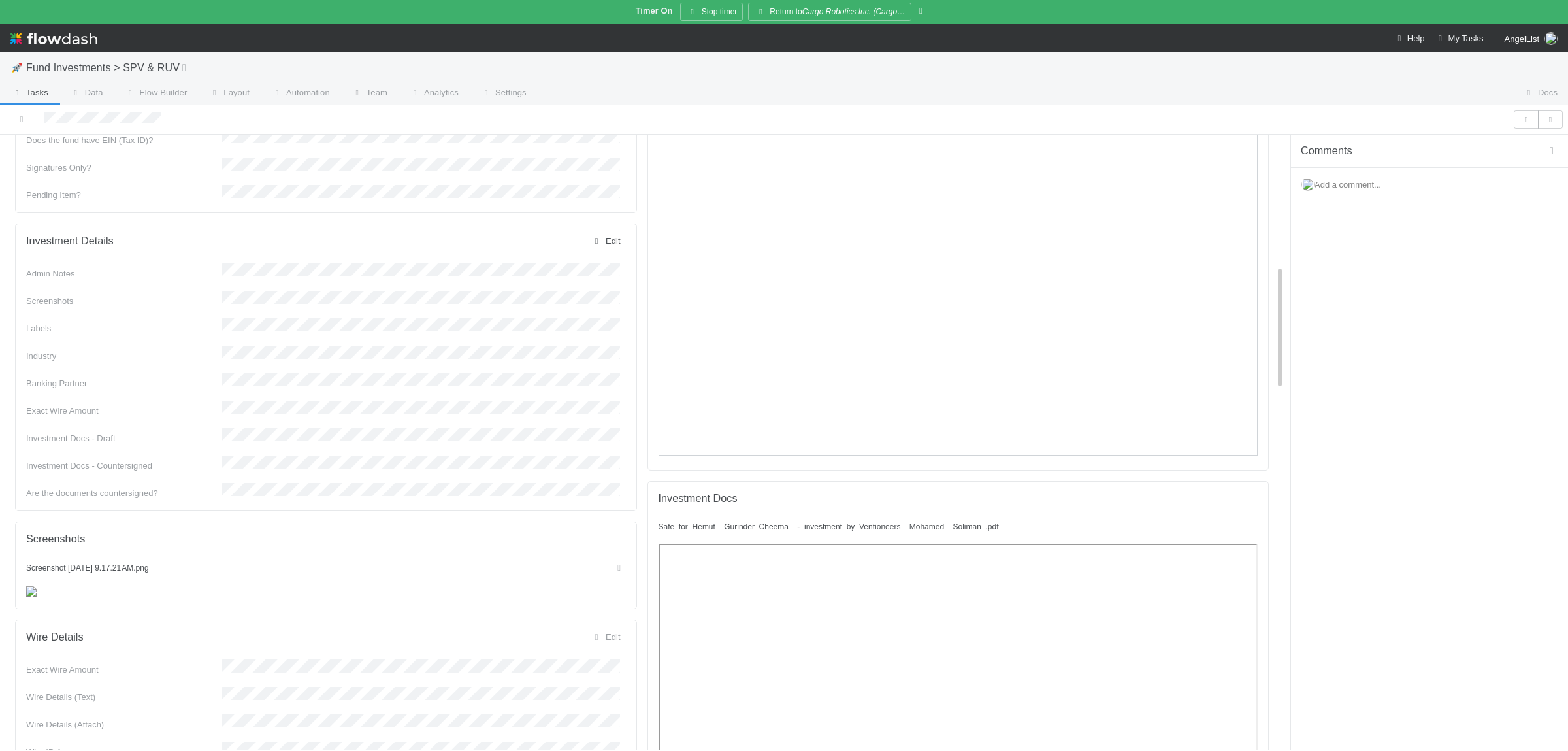 click on "Edit" at bounding box center [605, 241] 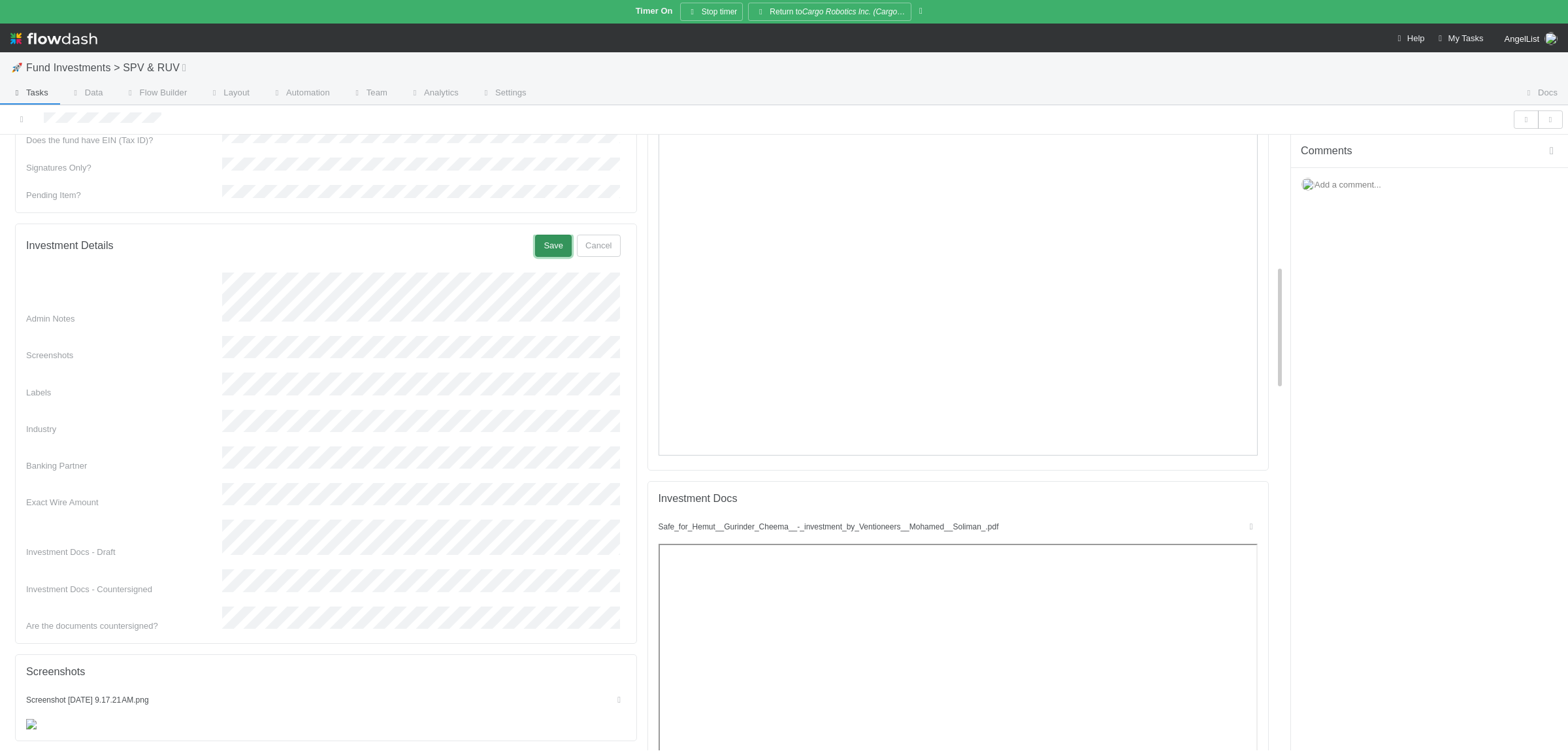 click on "Save" at bounding box center [553, 246] 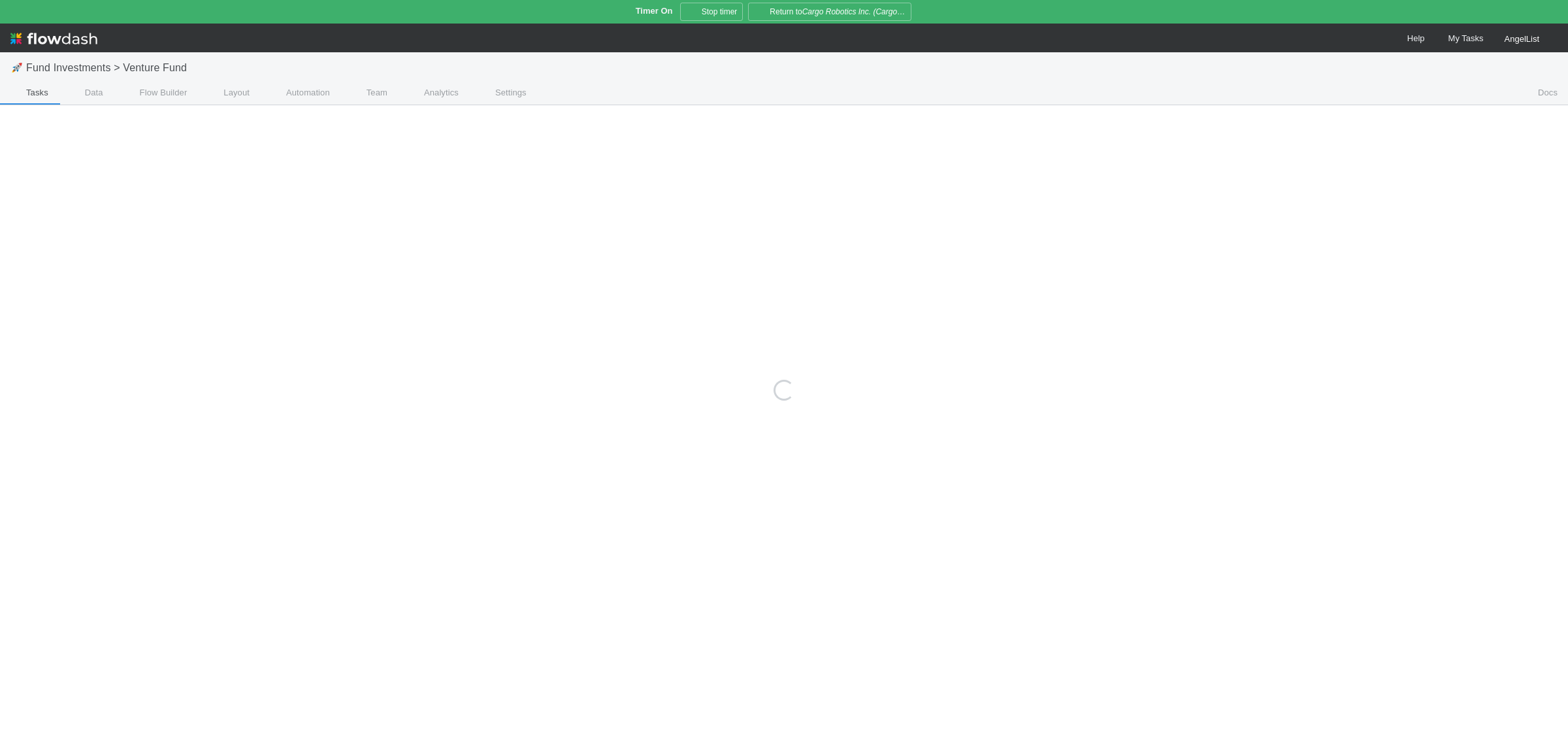 scroll, scrollTop: 0, scrollLeft: 0, axis: both 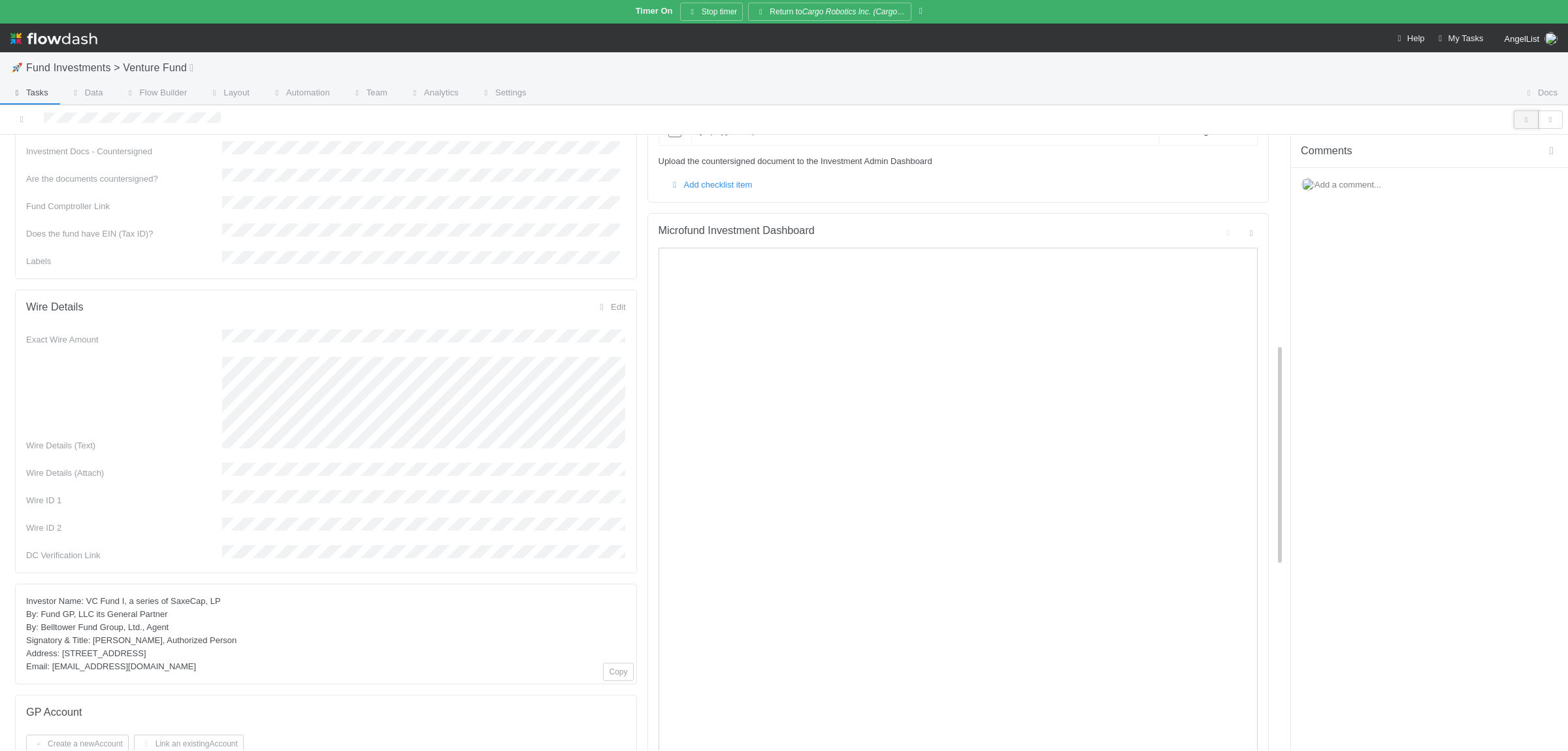 click at bounding box center [1526, 120] 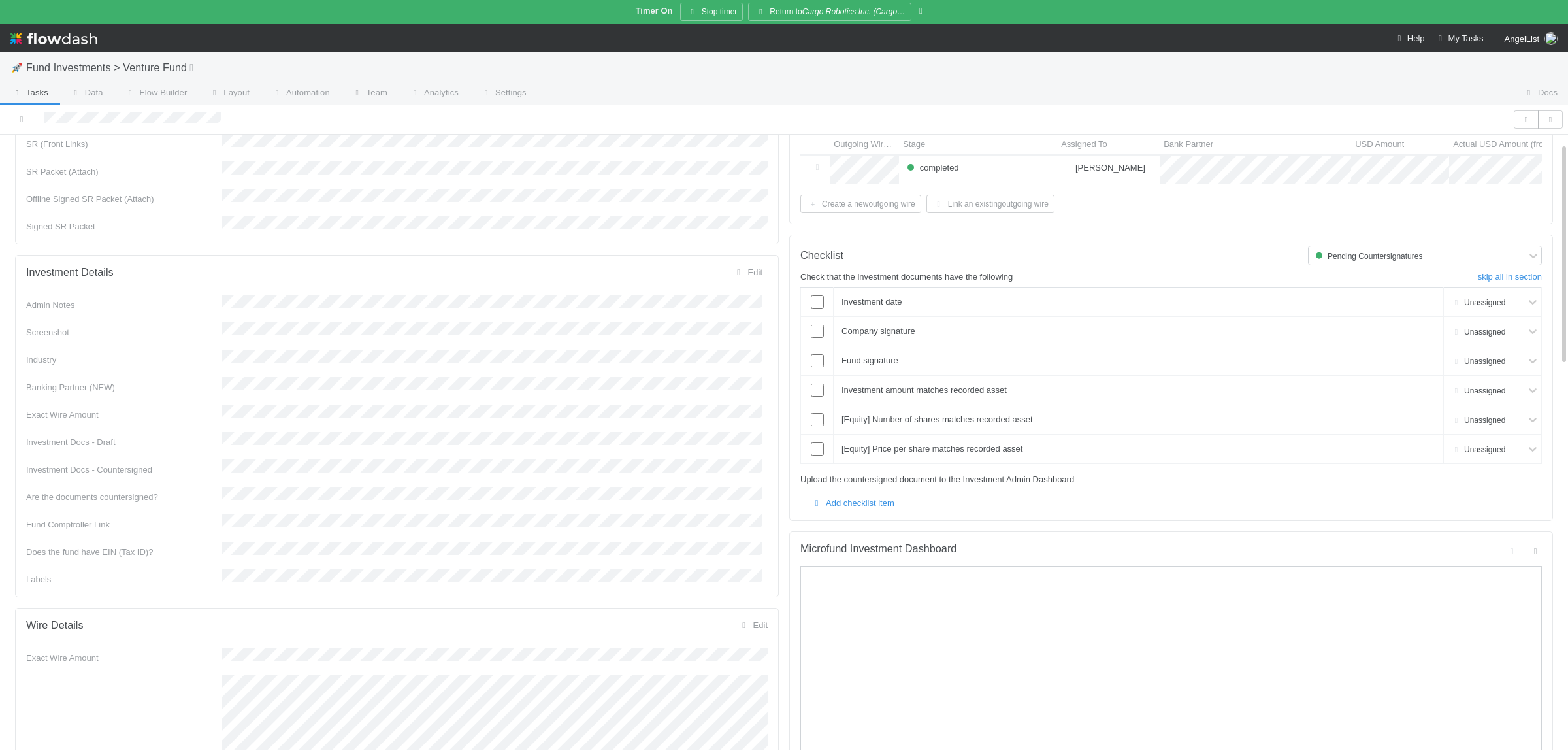scroll, scrollTop: 0, scrollLeft: 0, axis: both 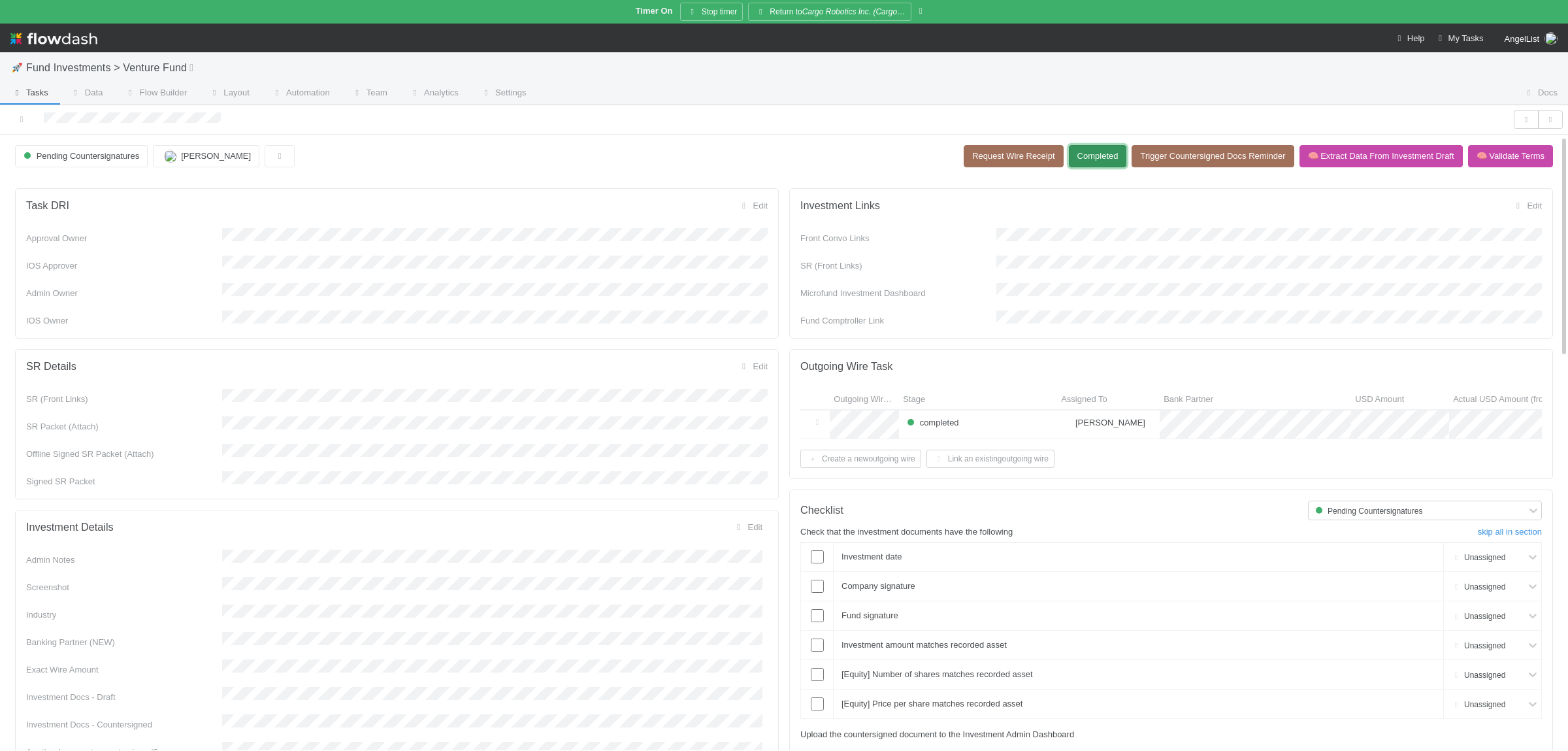 click on "Completed" at bounding box center (1098, 156) 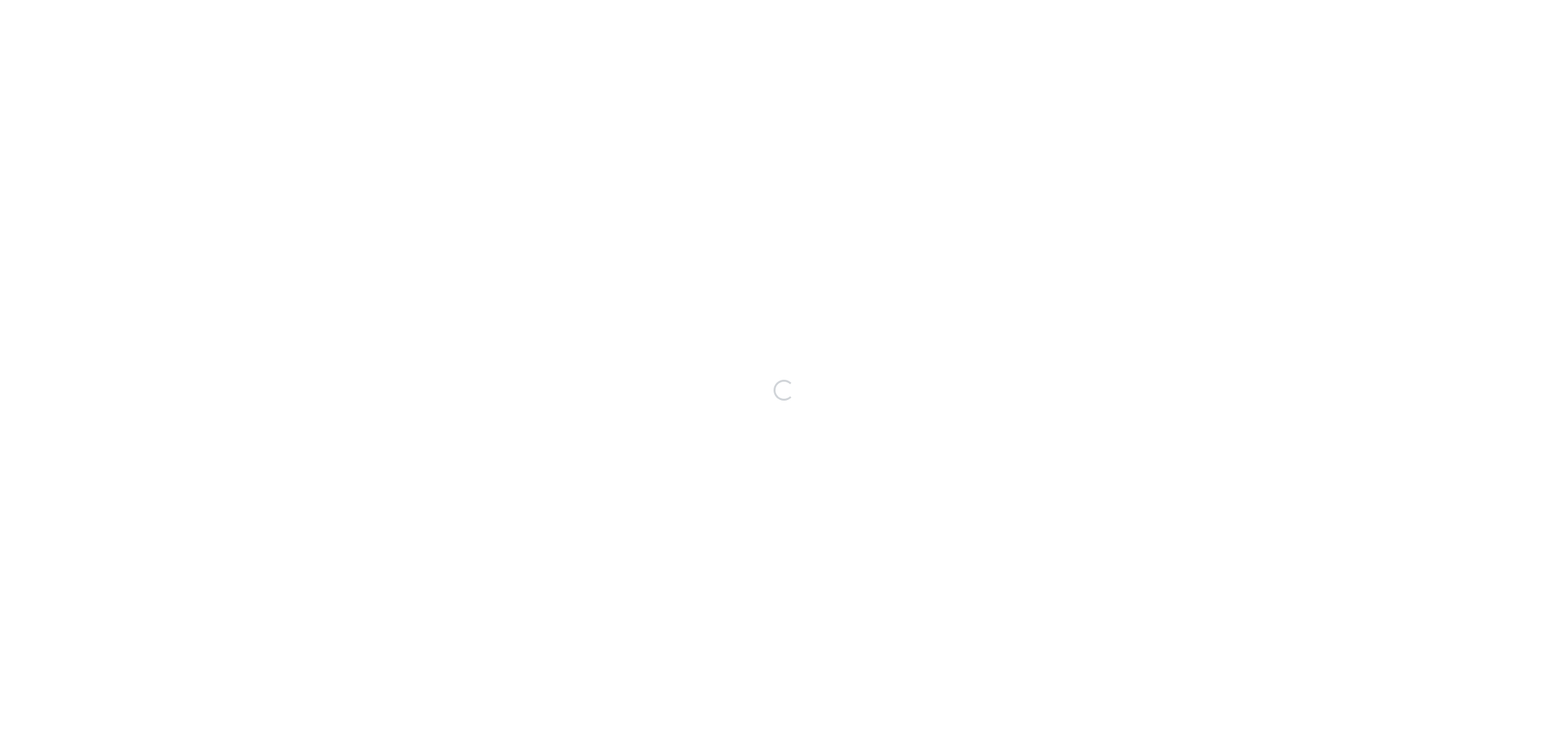 scroll, scrollTop: 0, scrollLeft: 0, axis: both 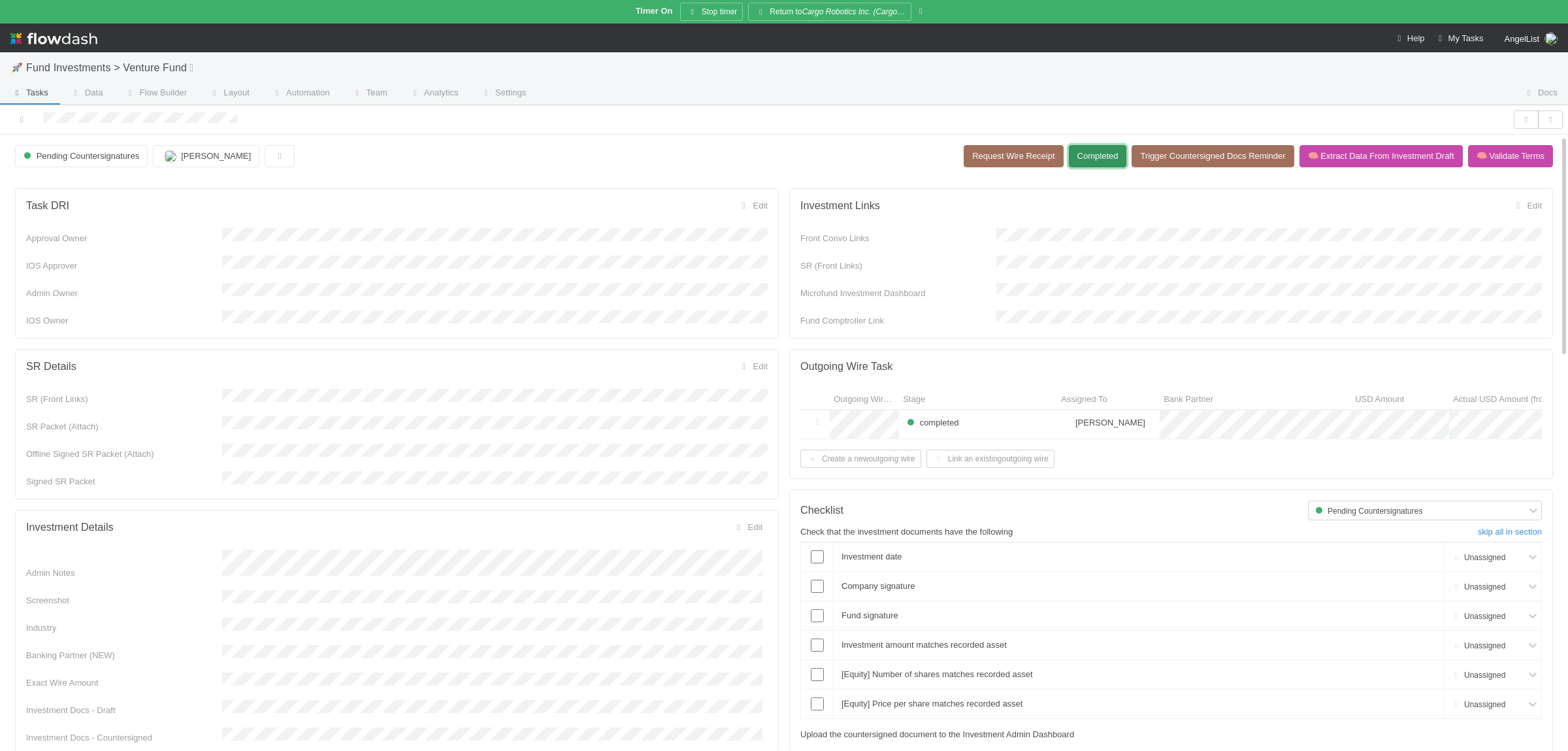 click on "Completed" at bounding box center (1098, 156) 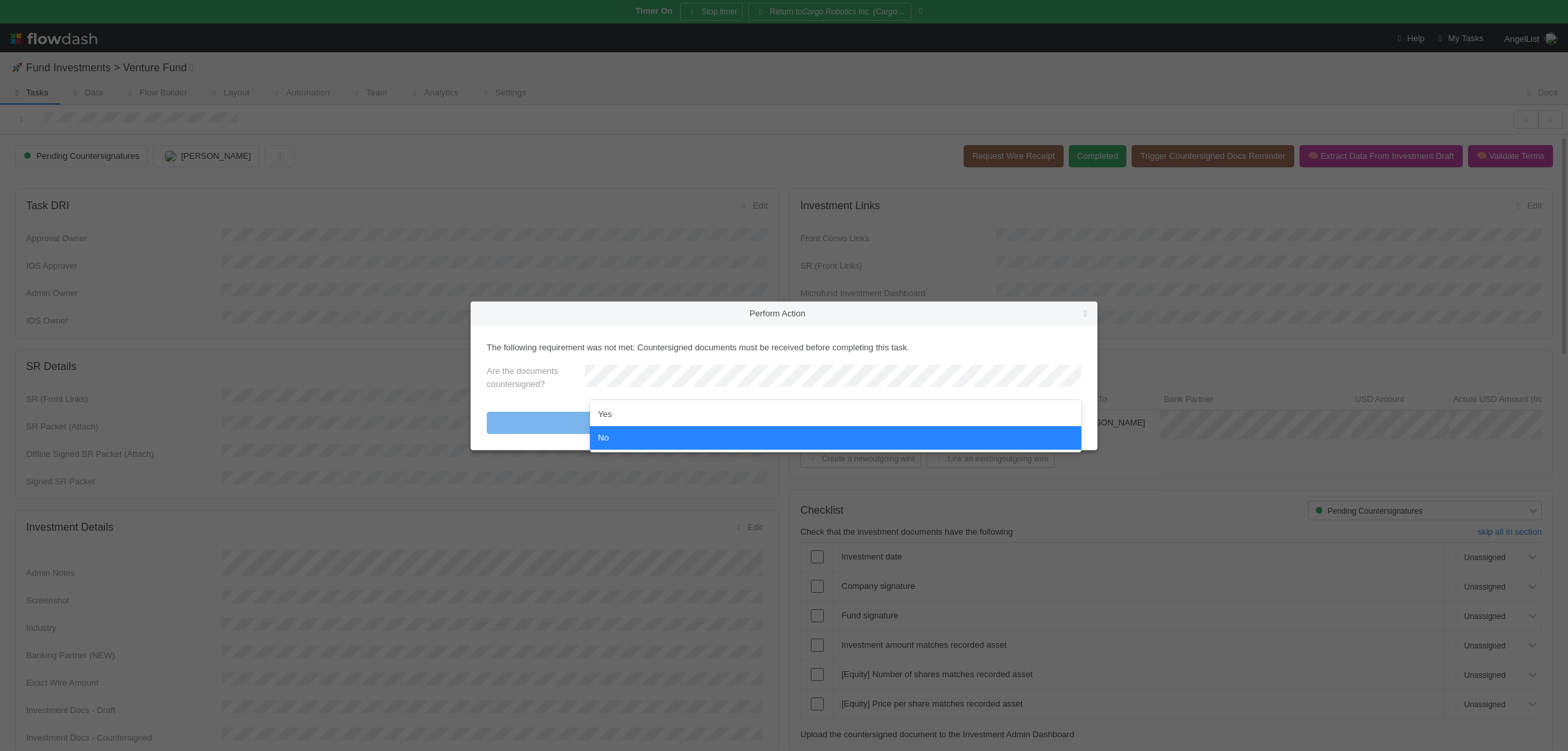click on "Yes" at bounding box center [836, 414] 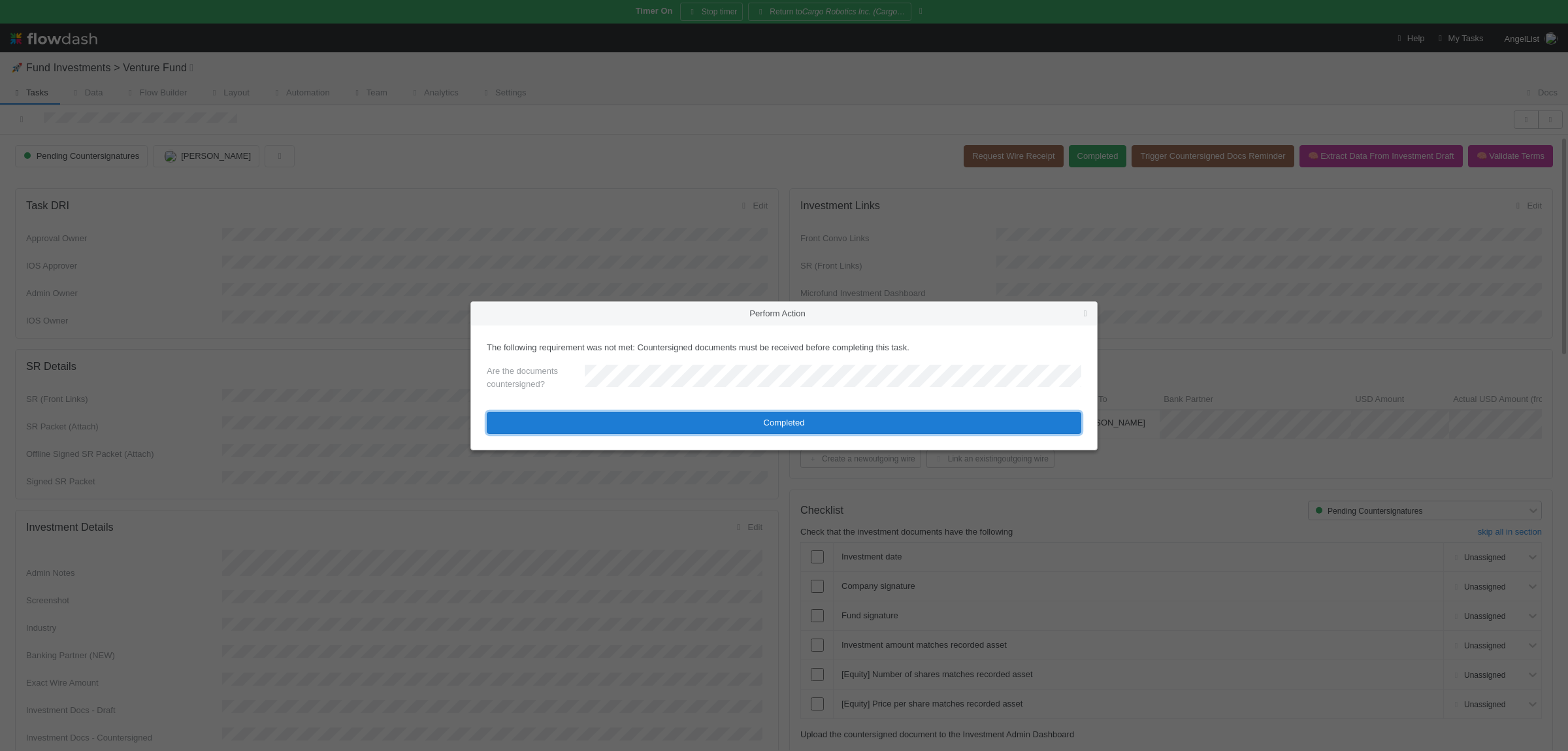 click on "Completed" at bounding box center (784, 423) 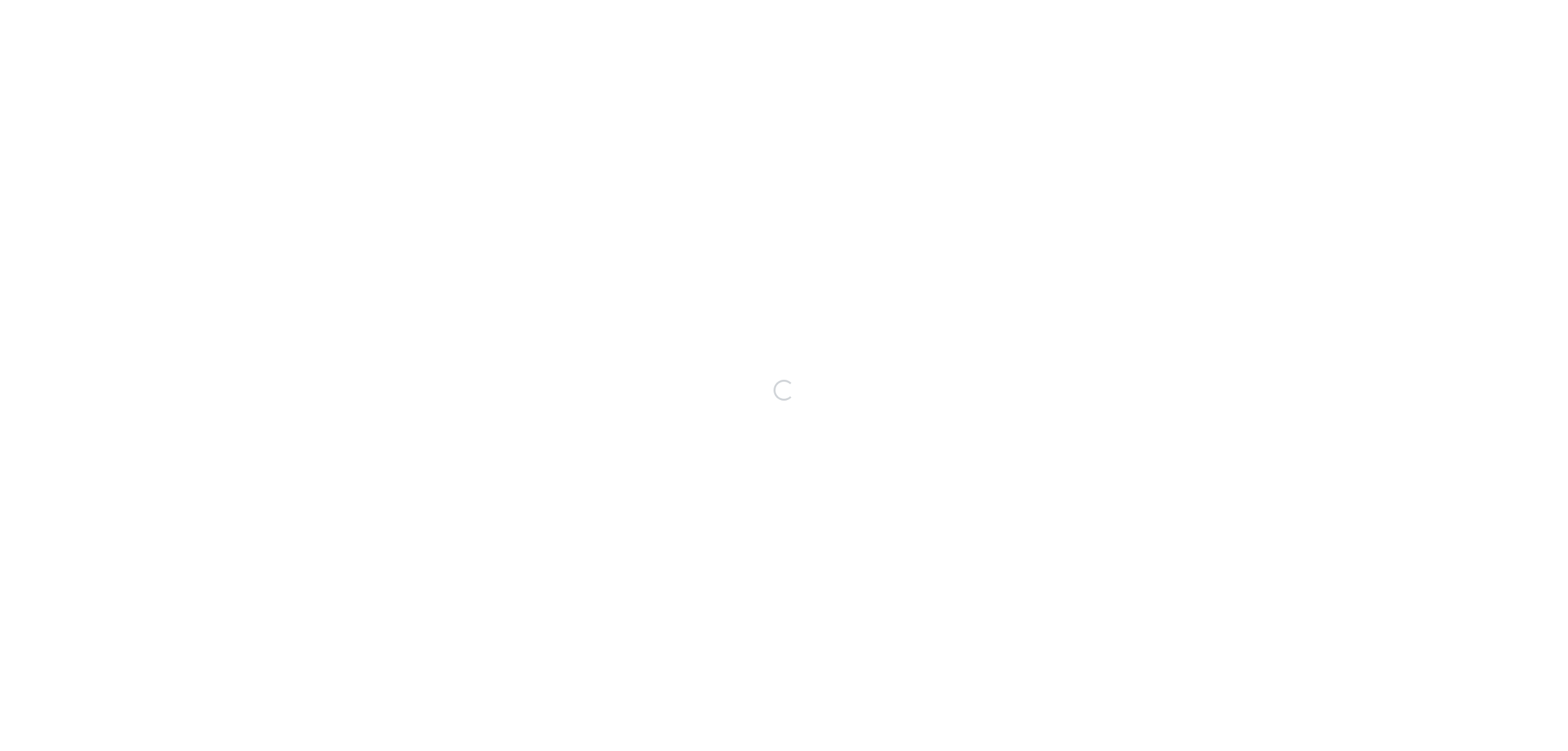 scroll, scrollTop: 0, scrollLeft: 0, axis: both 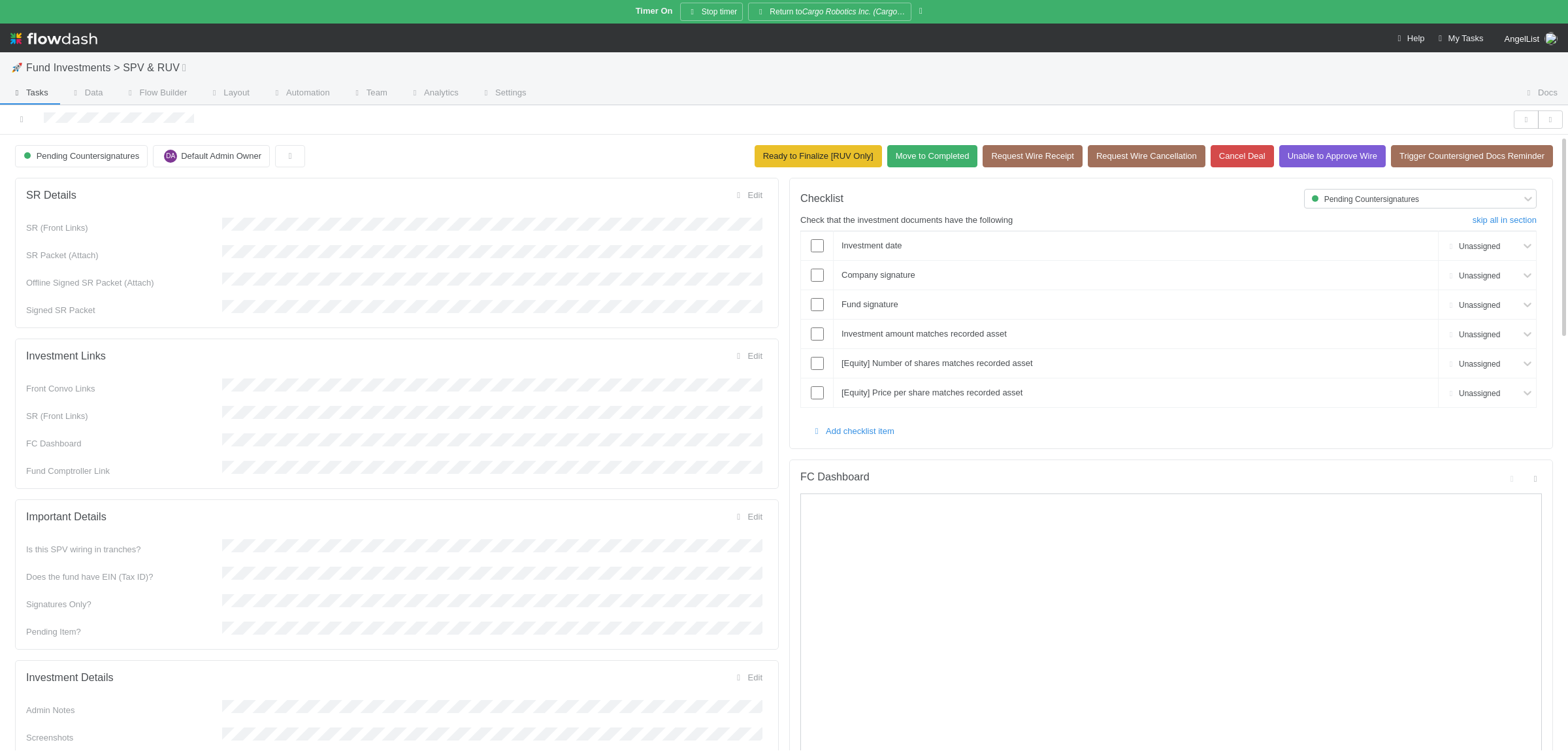 click on "SR (Front Links)  SR Packet (Attach)  Offline Signed SR Packet (Attach)  Signed SR Packet" at bounding box center (394, 267) 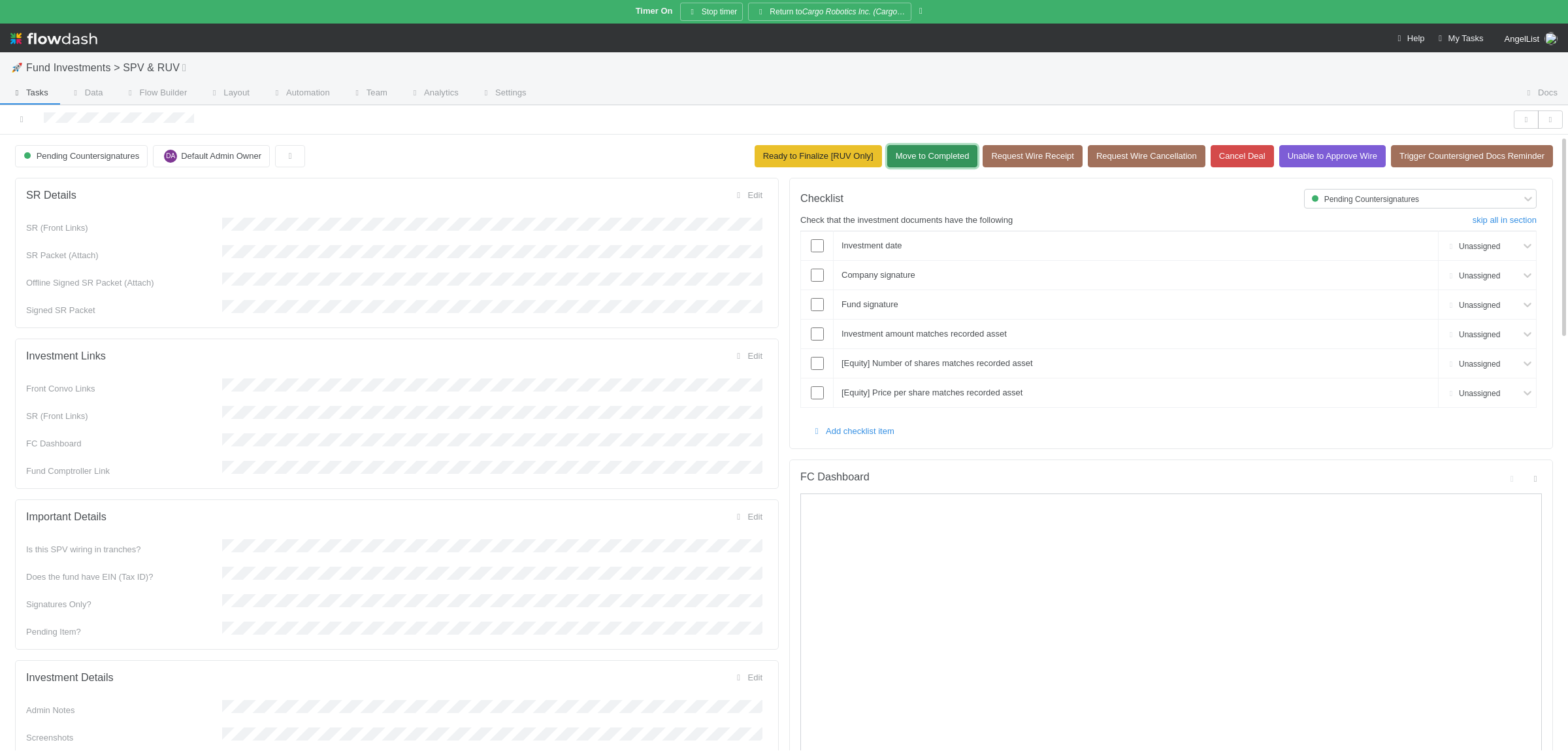 click on "Move to Completed" at bounding box center [932, 156] 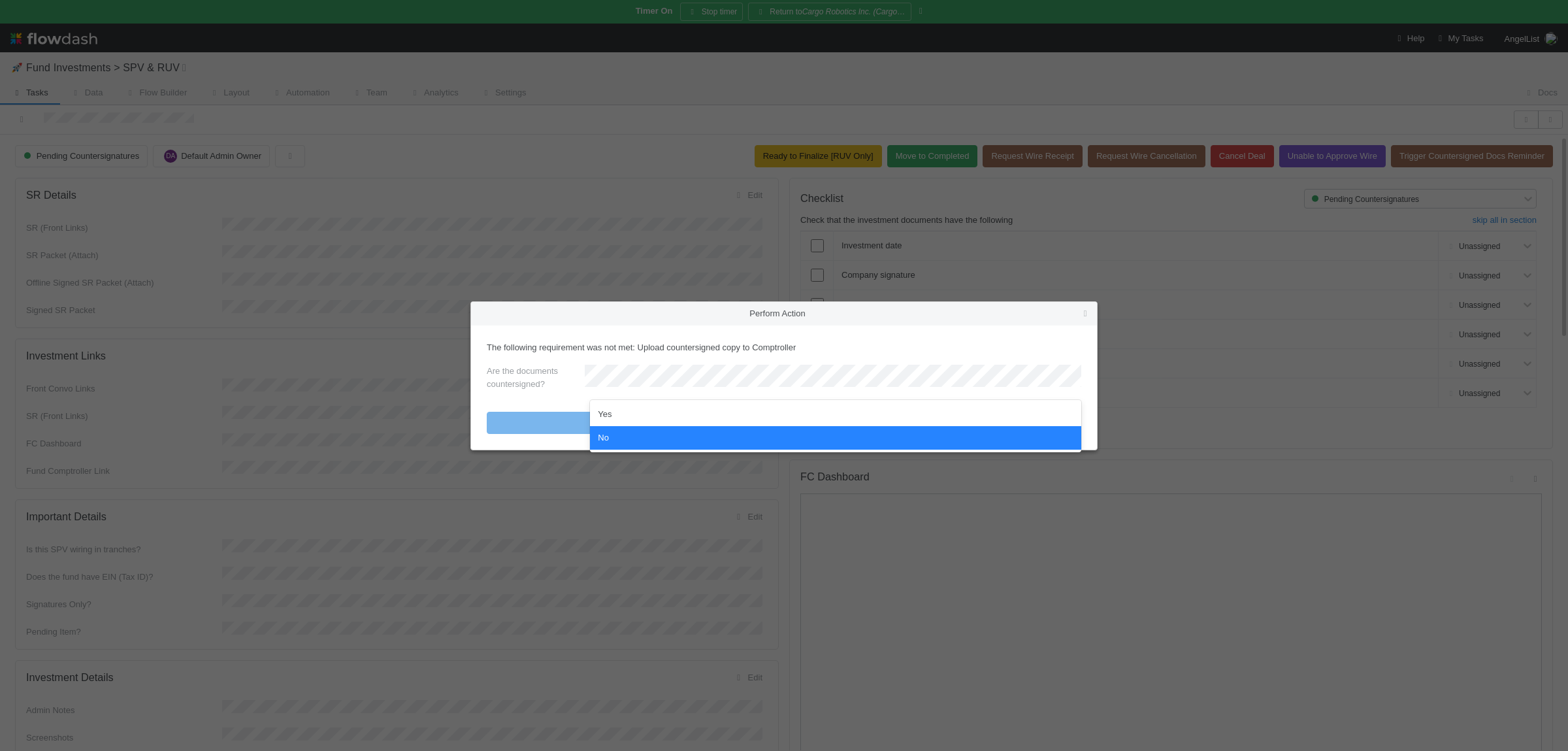 click on "Yes" at bounding box center (836, 414) 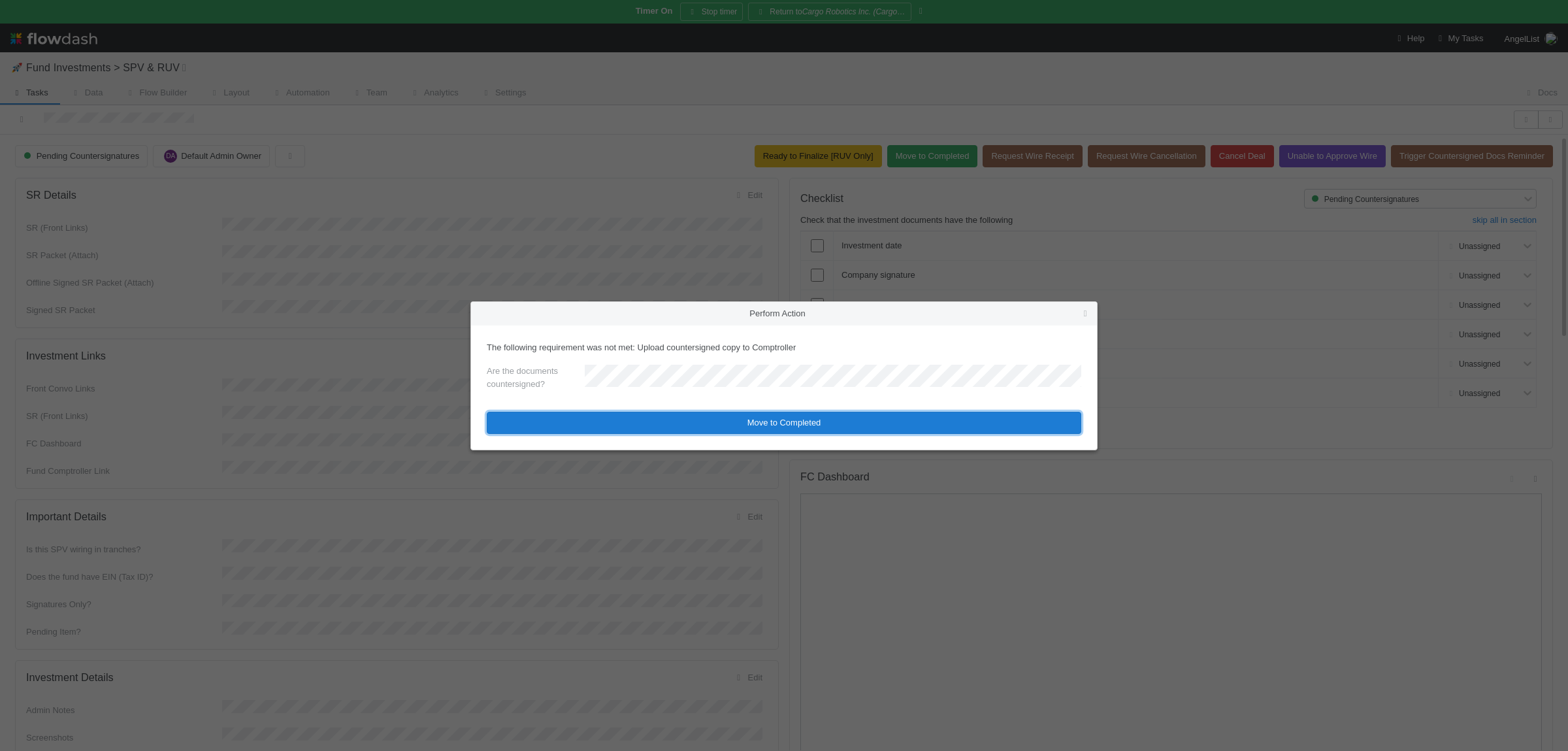 click on "Move to Completed" at bounding box center (784, 423) 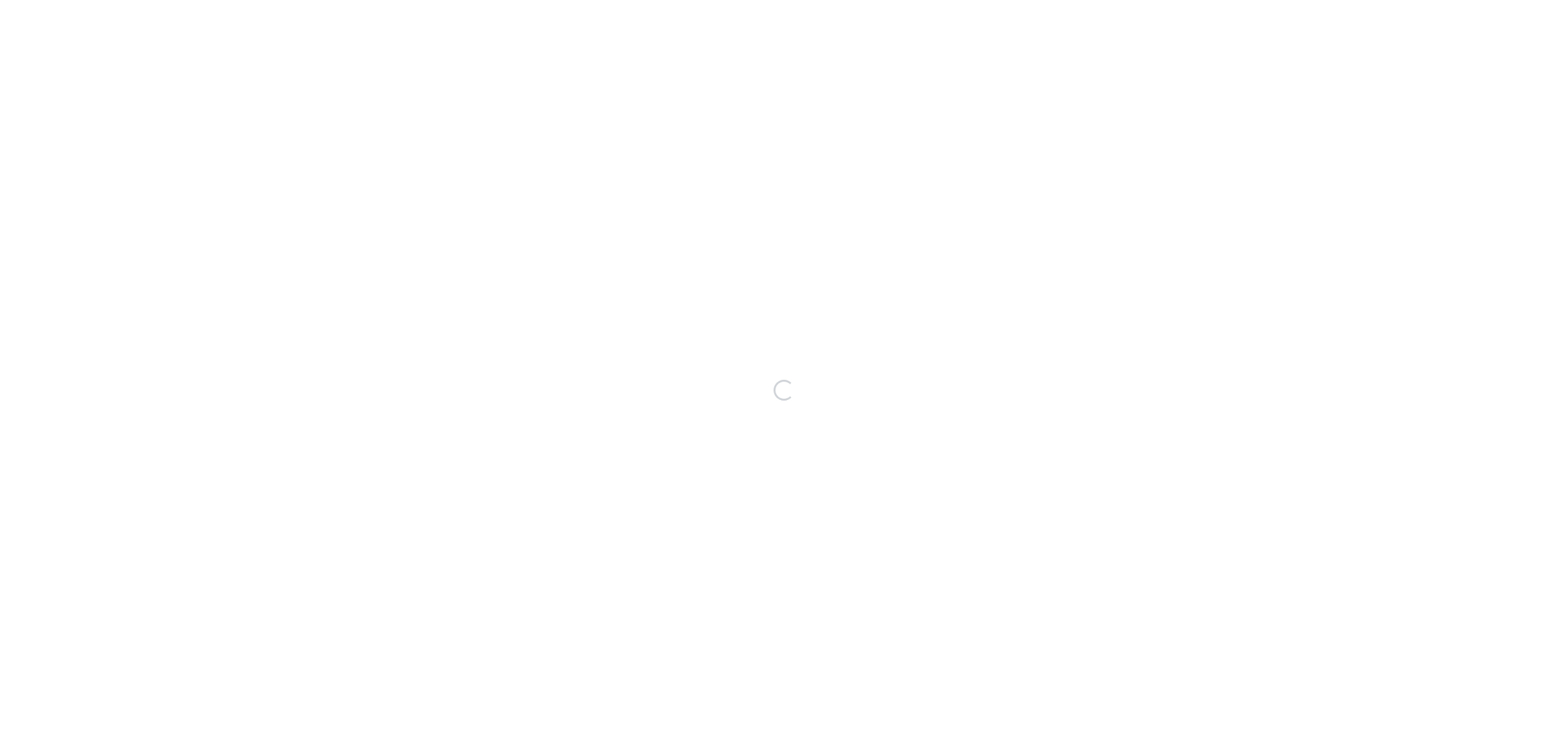 scroll, scrollTop: 0, scrollLeft: 0, axis: both 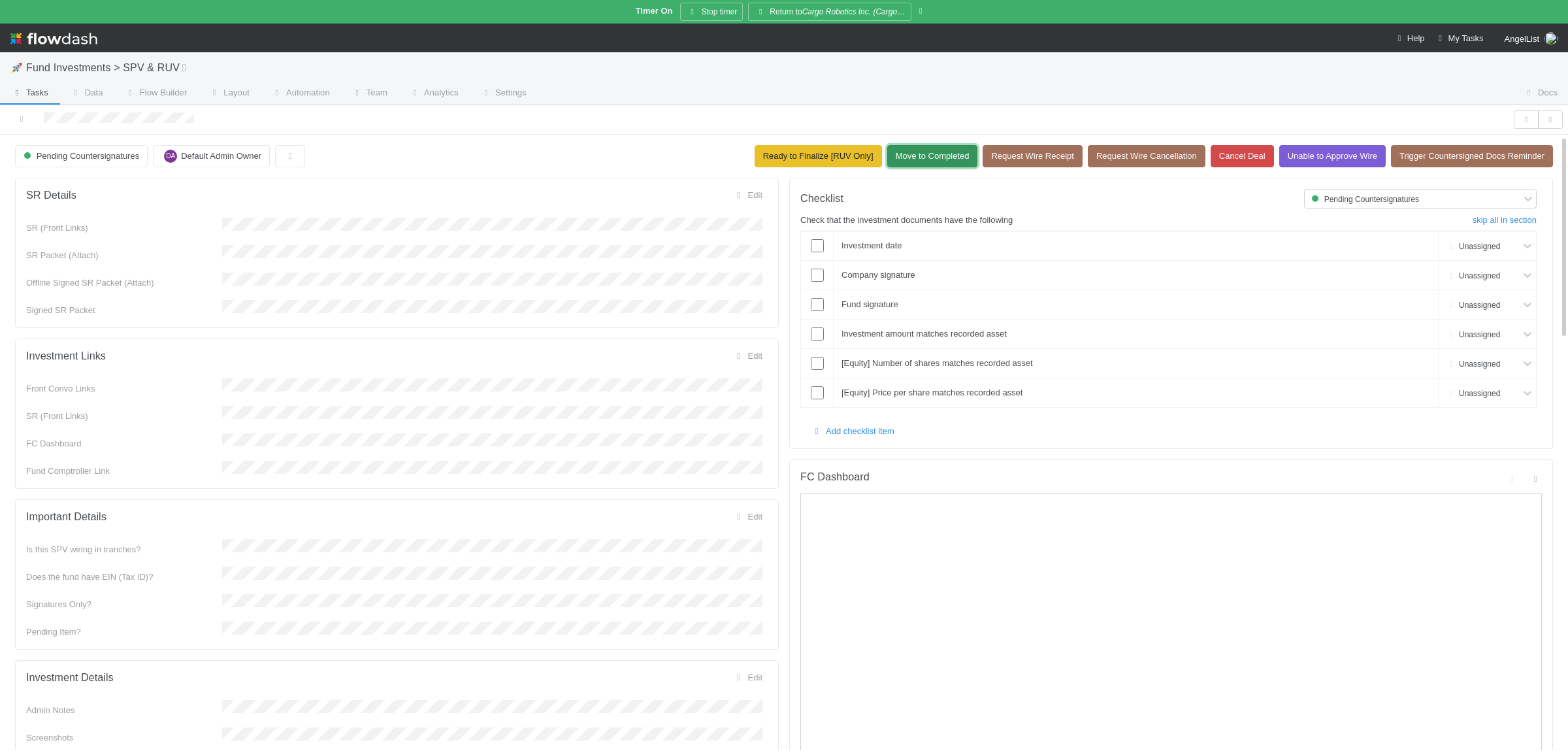 click on "Move to Completed" at bounding box center [932, 156] 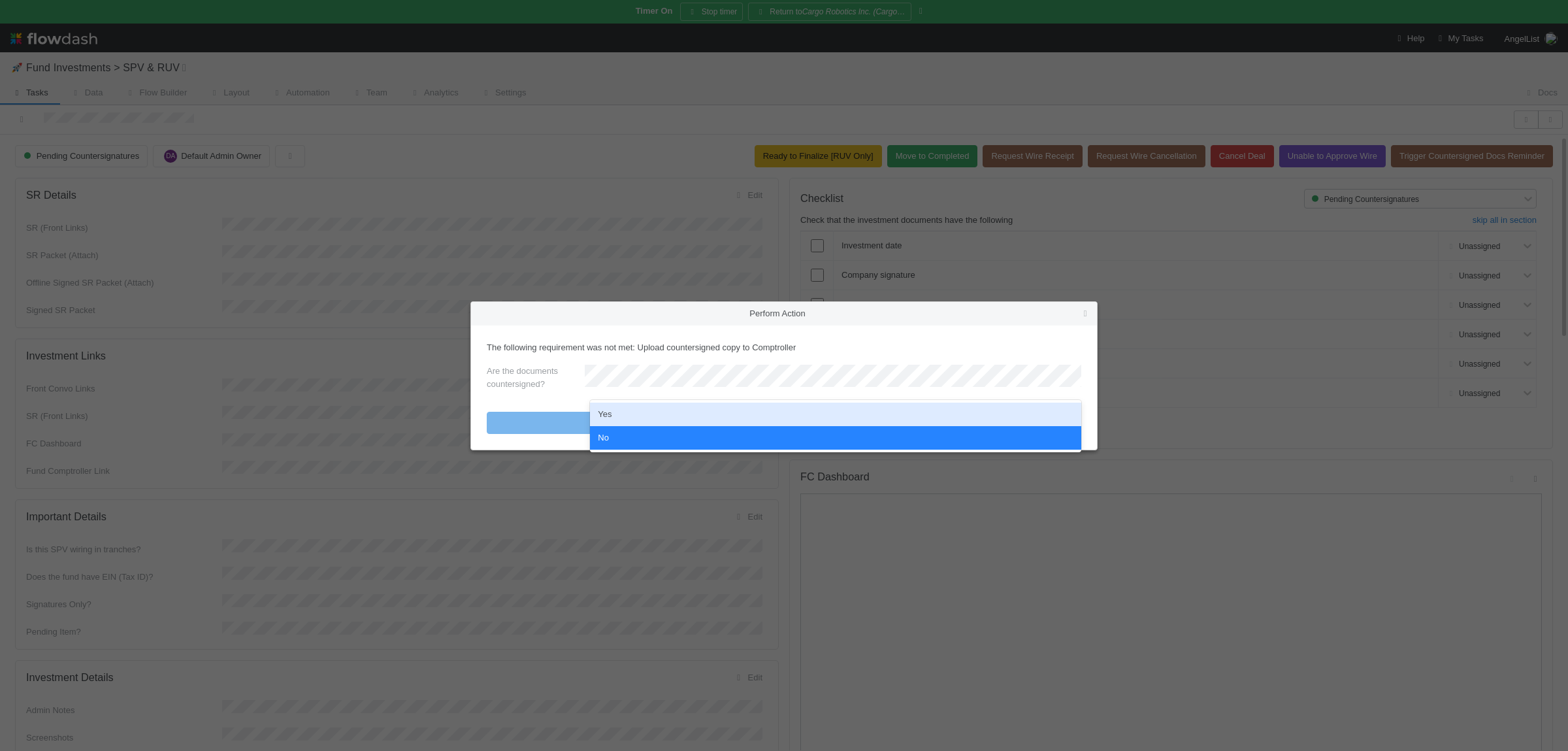 click on "Yes" at bounding box center (836, 414) 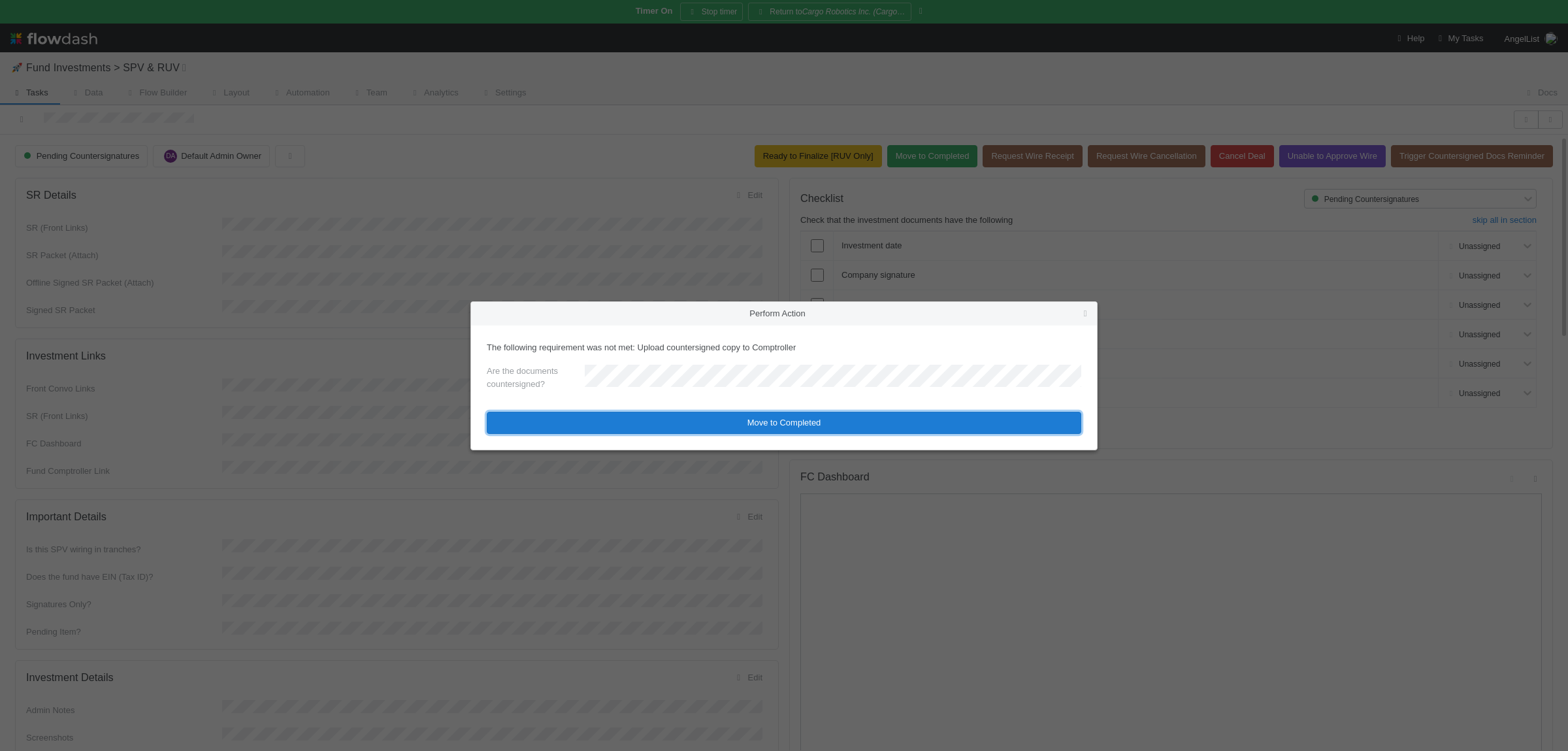 drag, startPoint x: 704, startPoint y: 426, endPoint x: 743, endPoint y: 429, distance: 39.115214 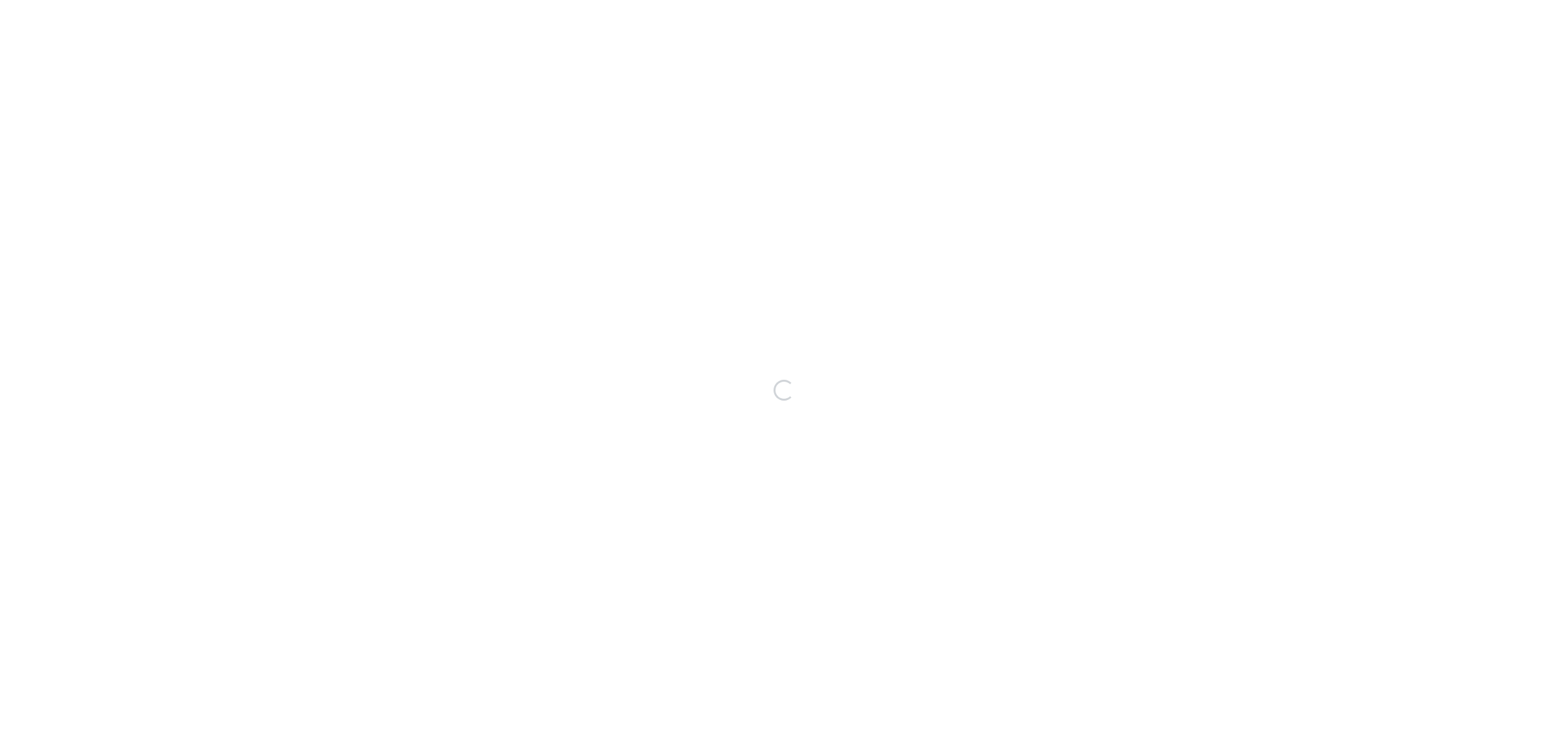 scroll, scrollTop: 0, scrollLeft: 0, axis: both 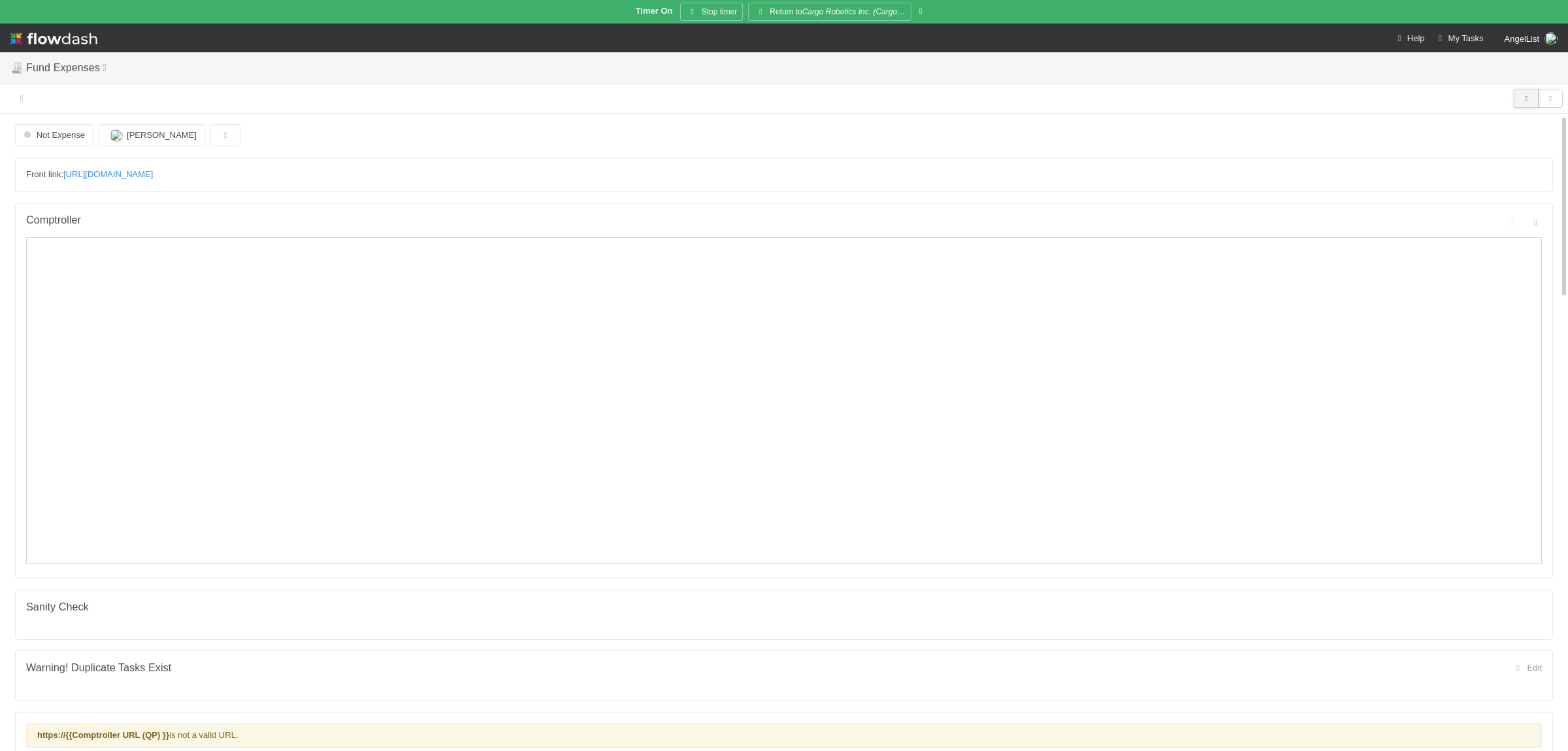 click at bounding box center (1526, 99) 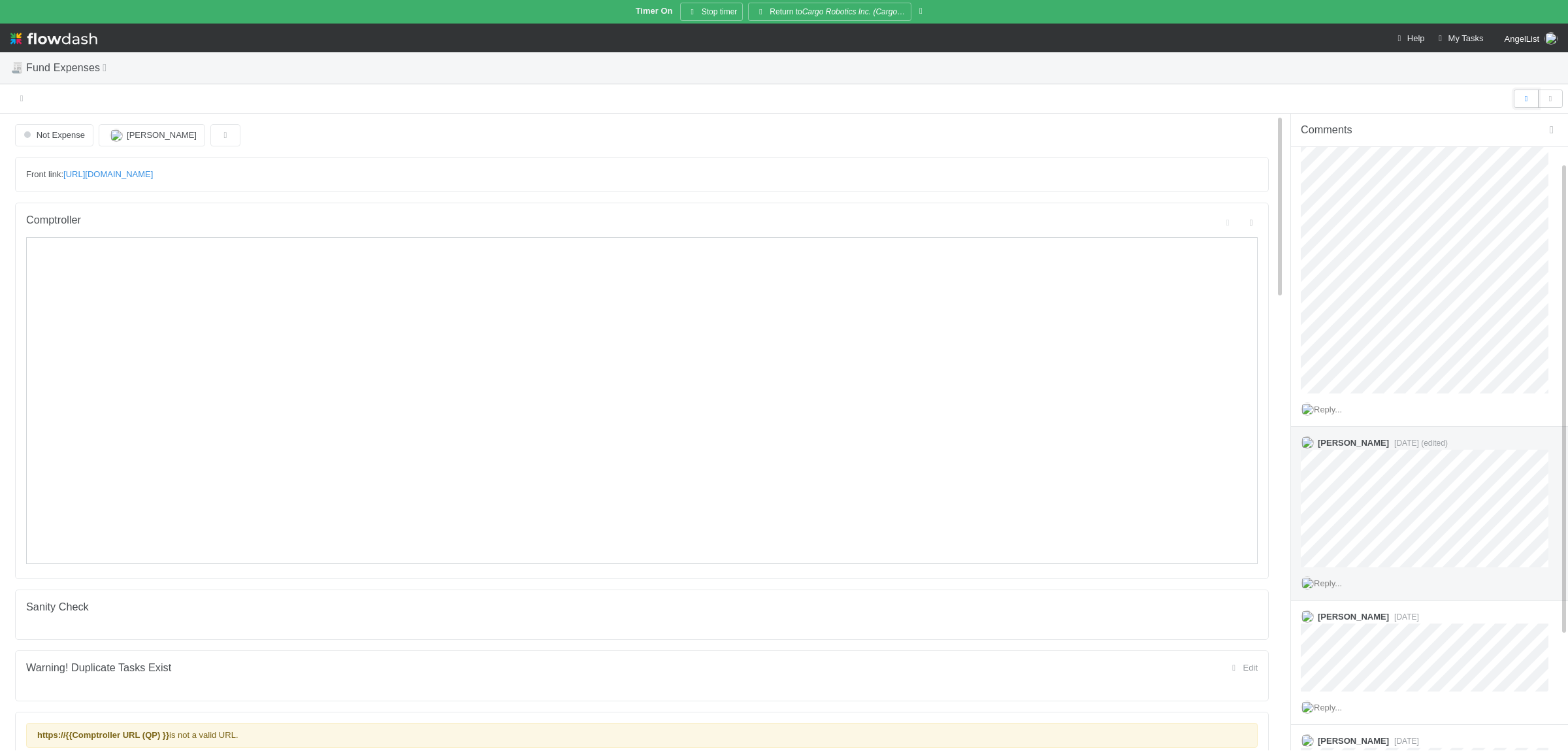 scroll, scrollTop: 0, scrollLeft: 0, axis: both 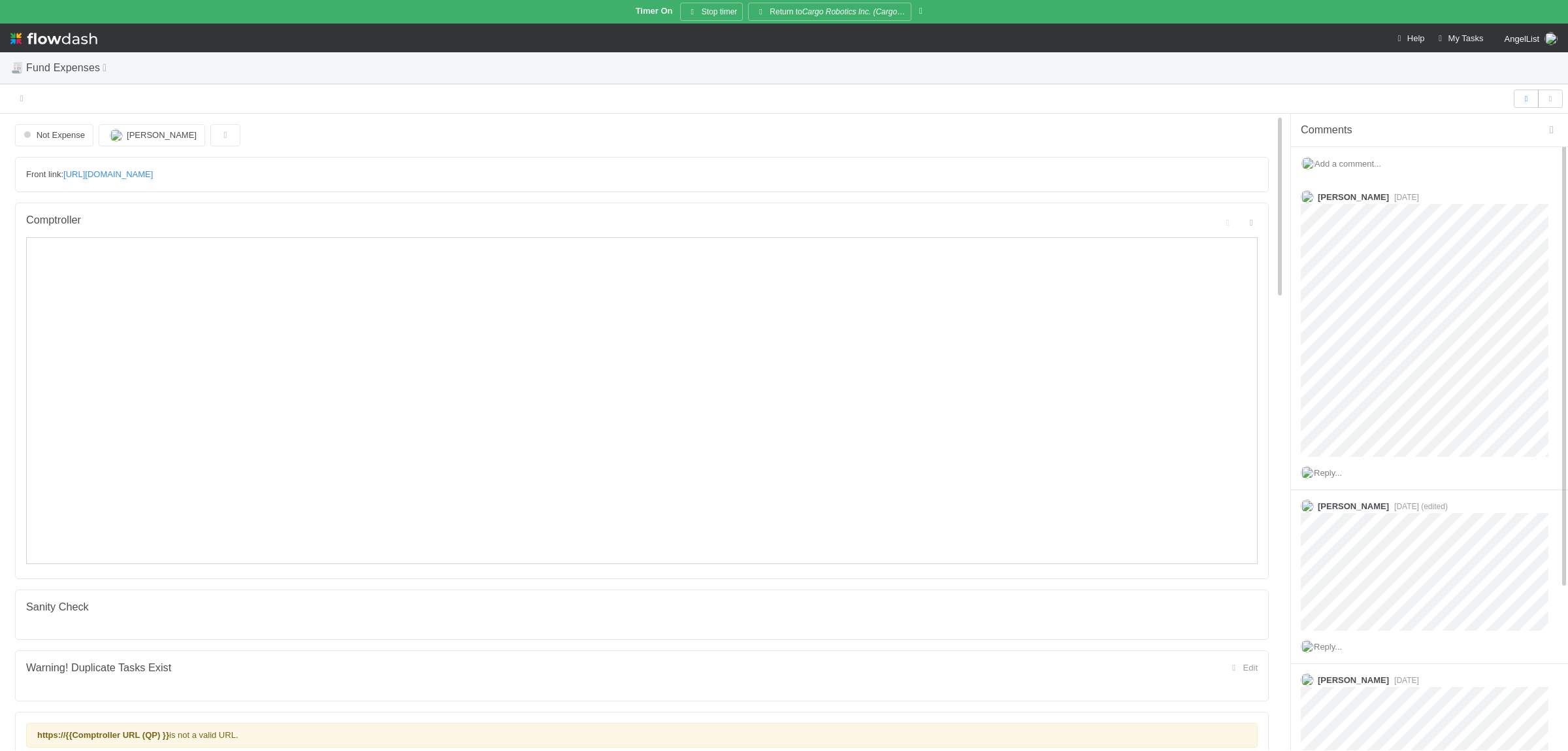 click on "Add a comment..." at bounding box center (1348, 163) 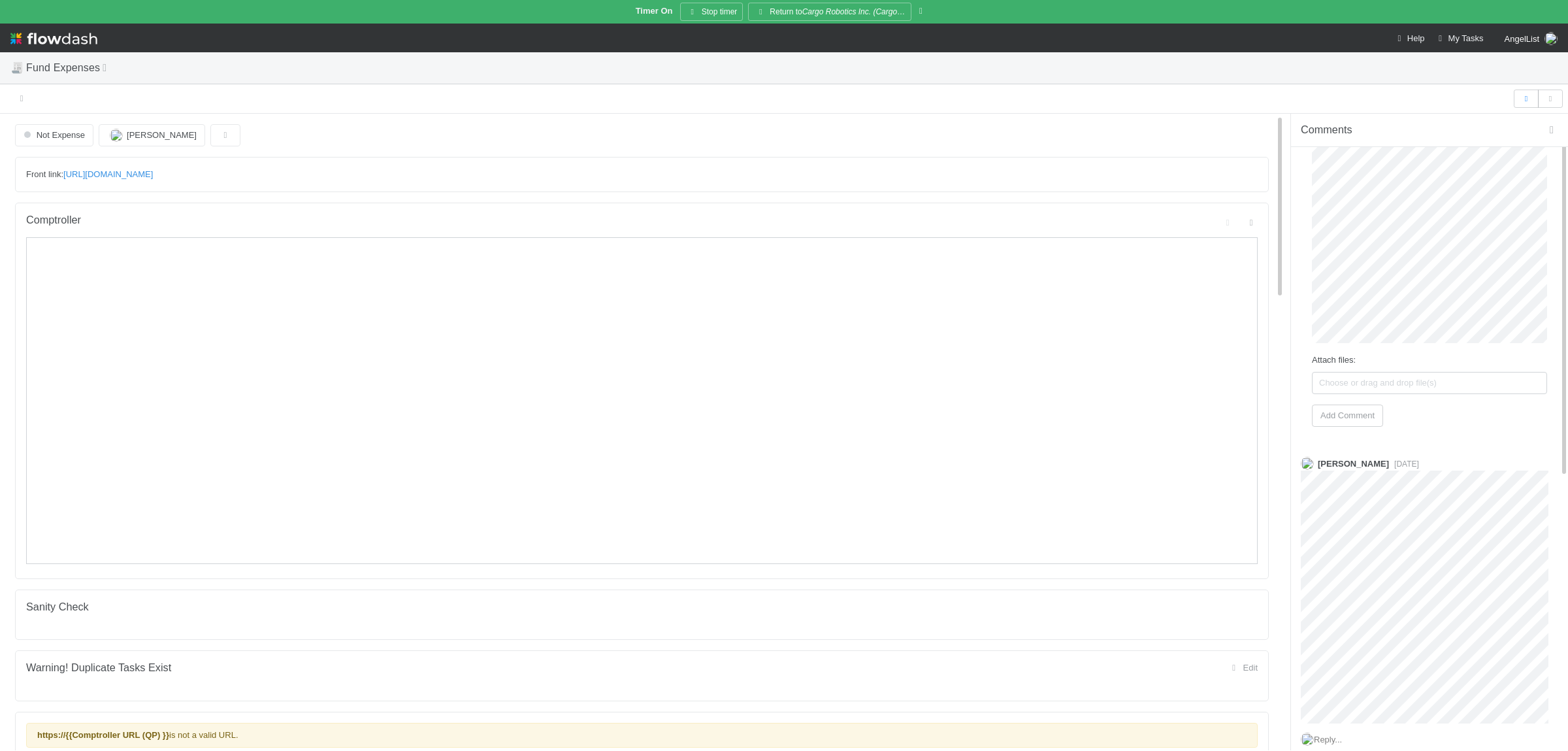 scroll, scrollTop: 0, scrollLeft: 0, axis: both 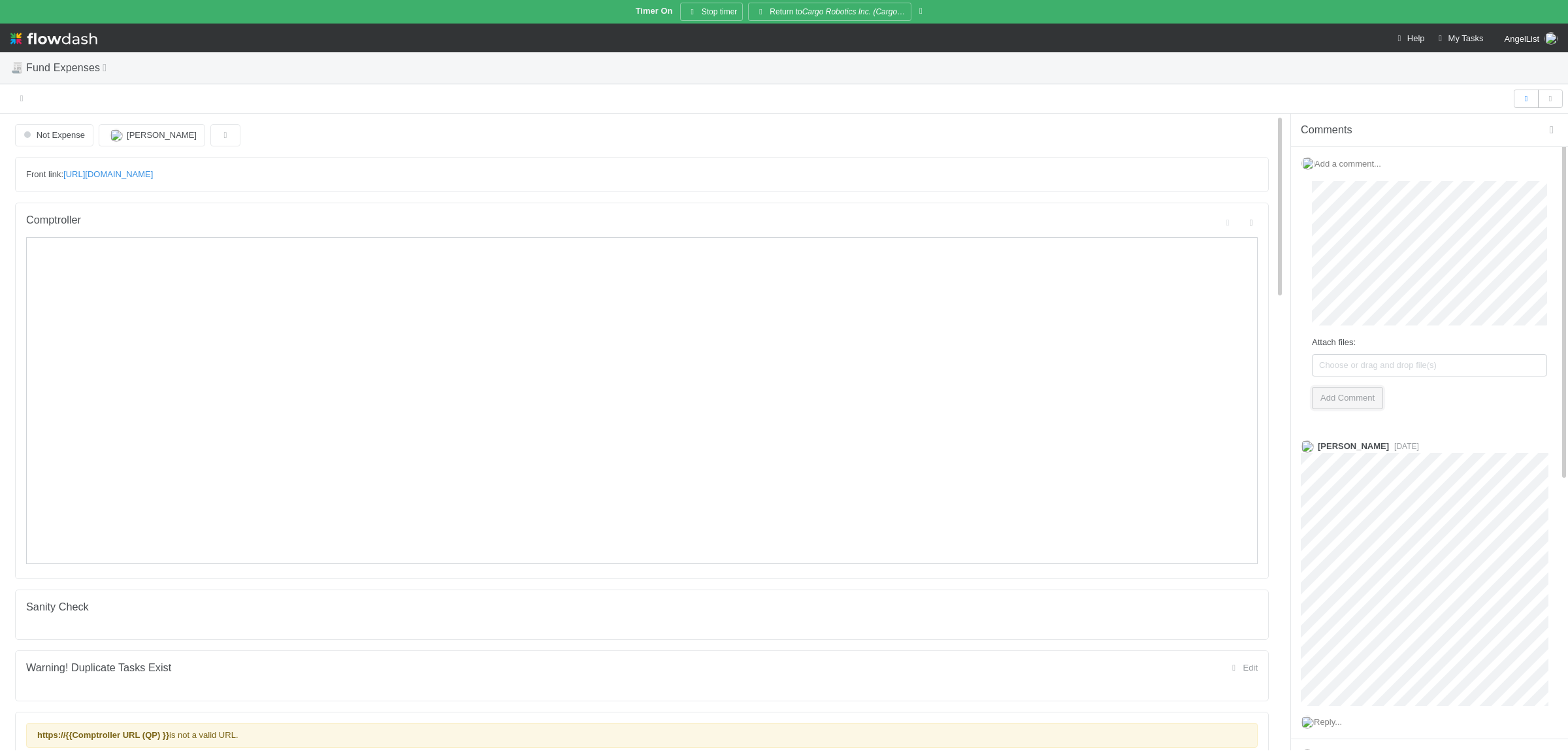 click on "Add Comment" at bounding box center [1347, 398] 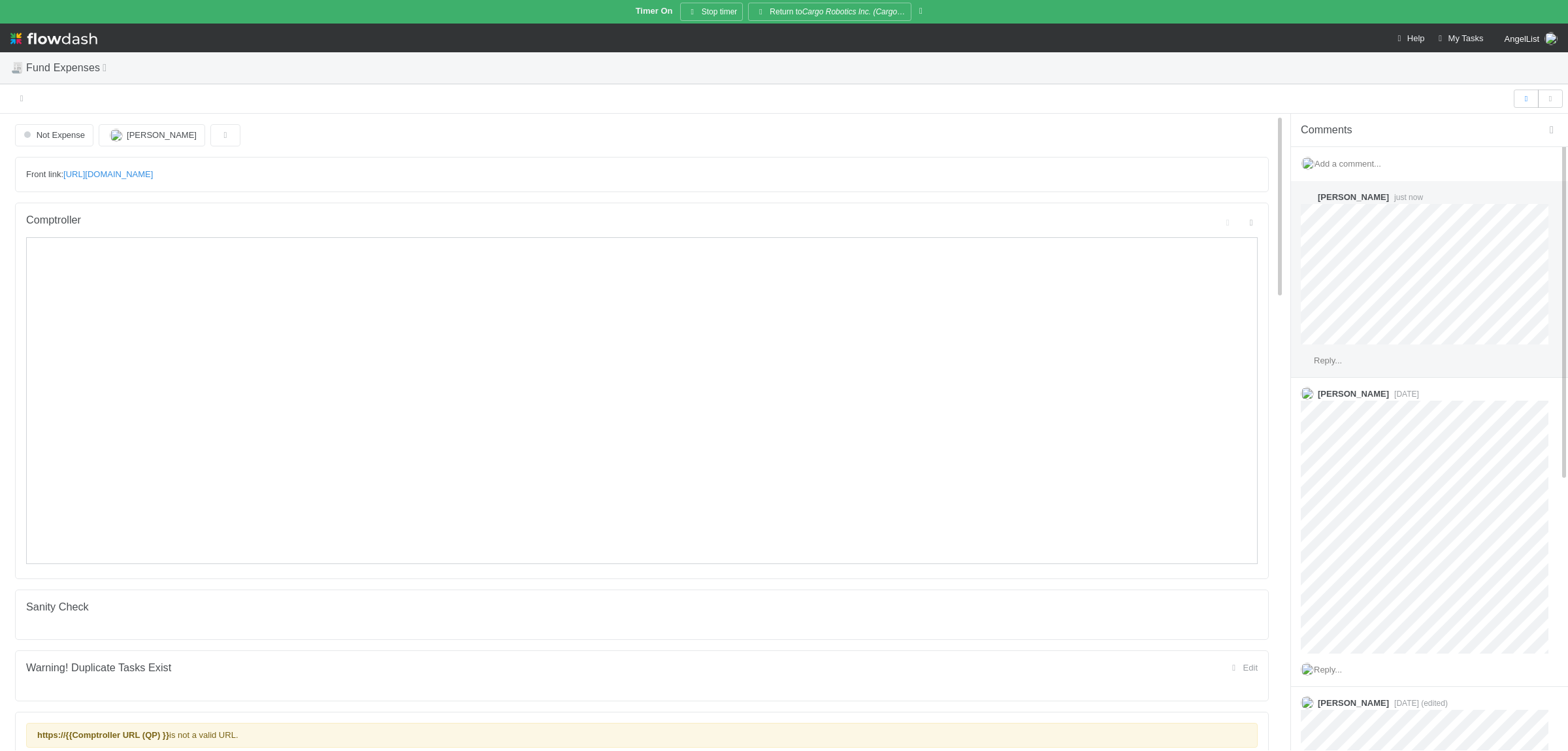 drag, startPoint x: 1335, startPoint y: 363, endPoint x: 1368, endPoint y: 375, distance: 35.1141 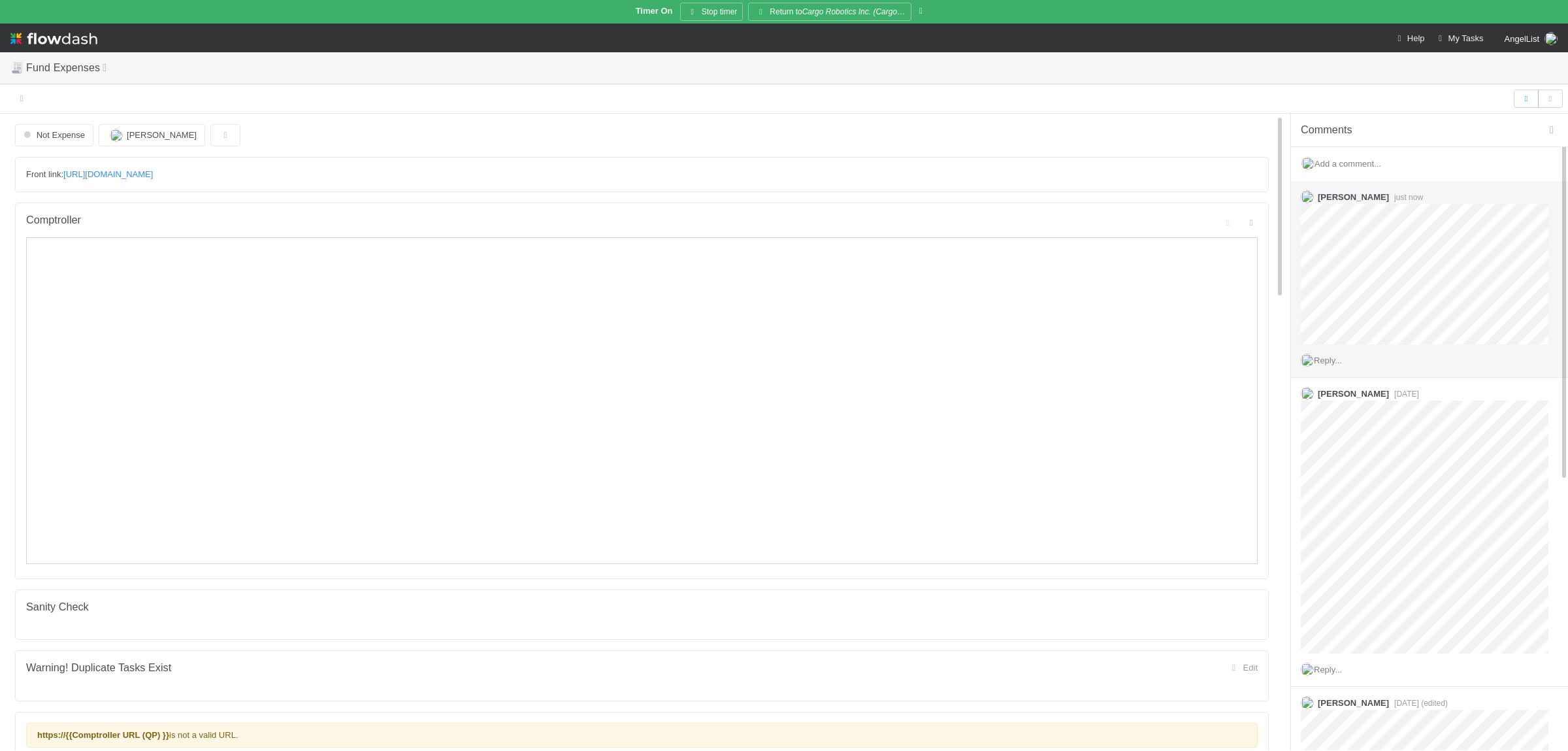 click on "Reply..." at bounding box center [1328, 360] 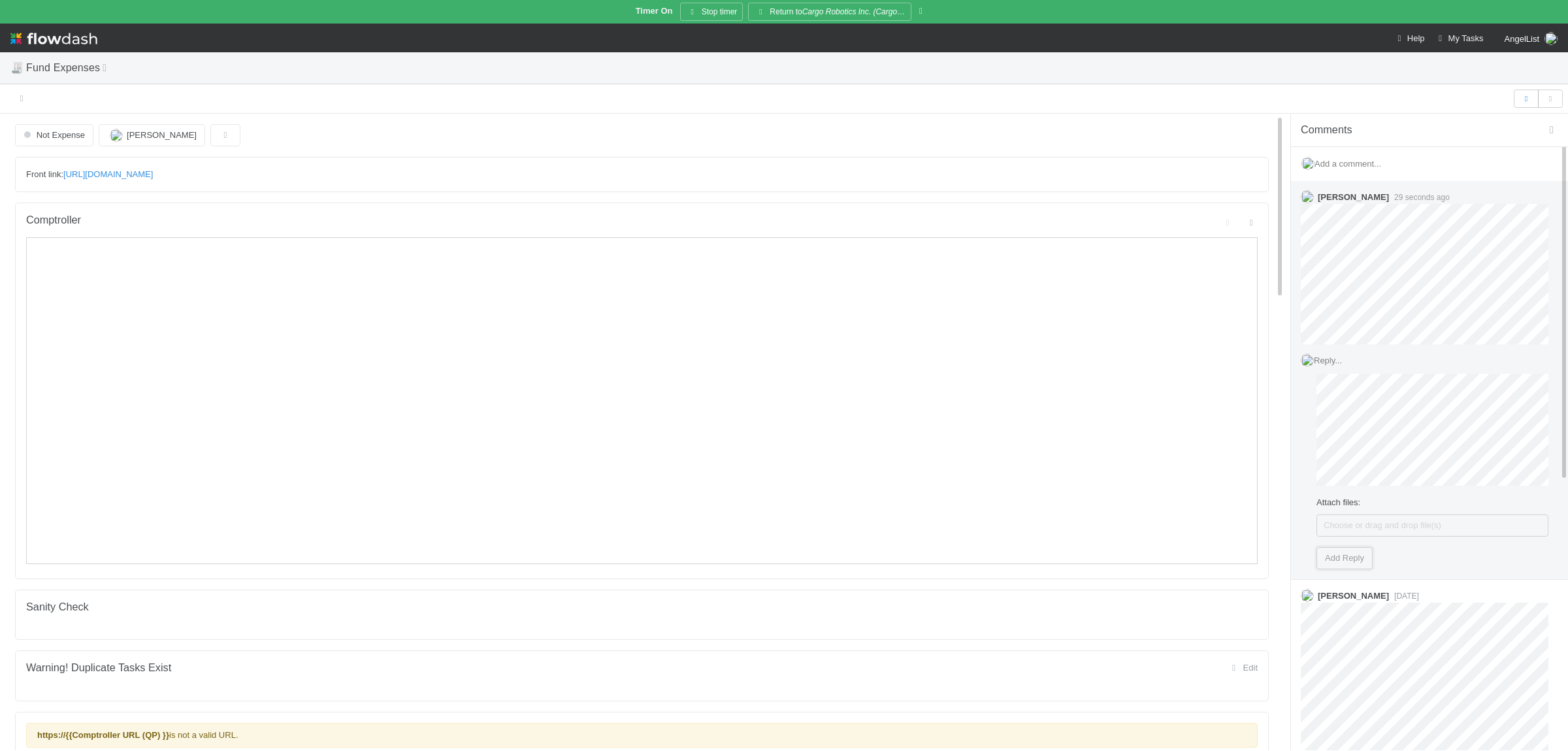 drag, startPoint x: 1360, startPoint y: 562, endPoint x: 1316, endPoint y: 553, distance: 44.91102 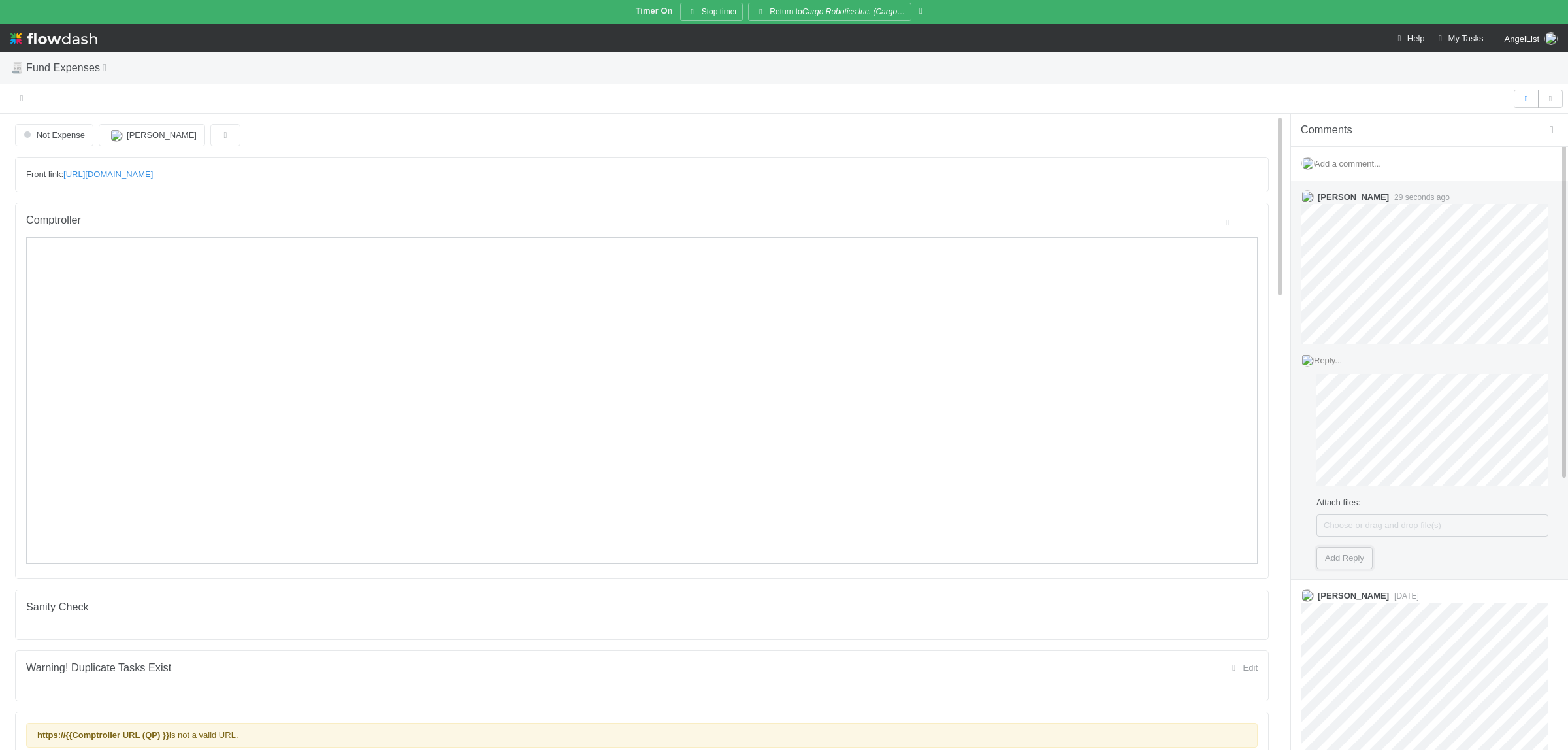 click on "Add Reply" at bounding box center (1345, 558) 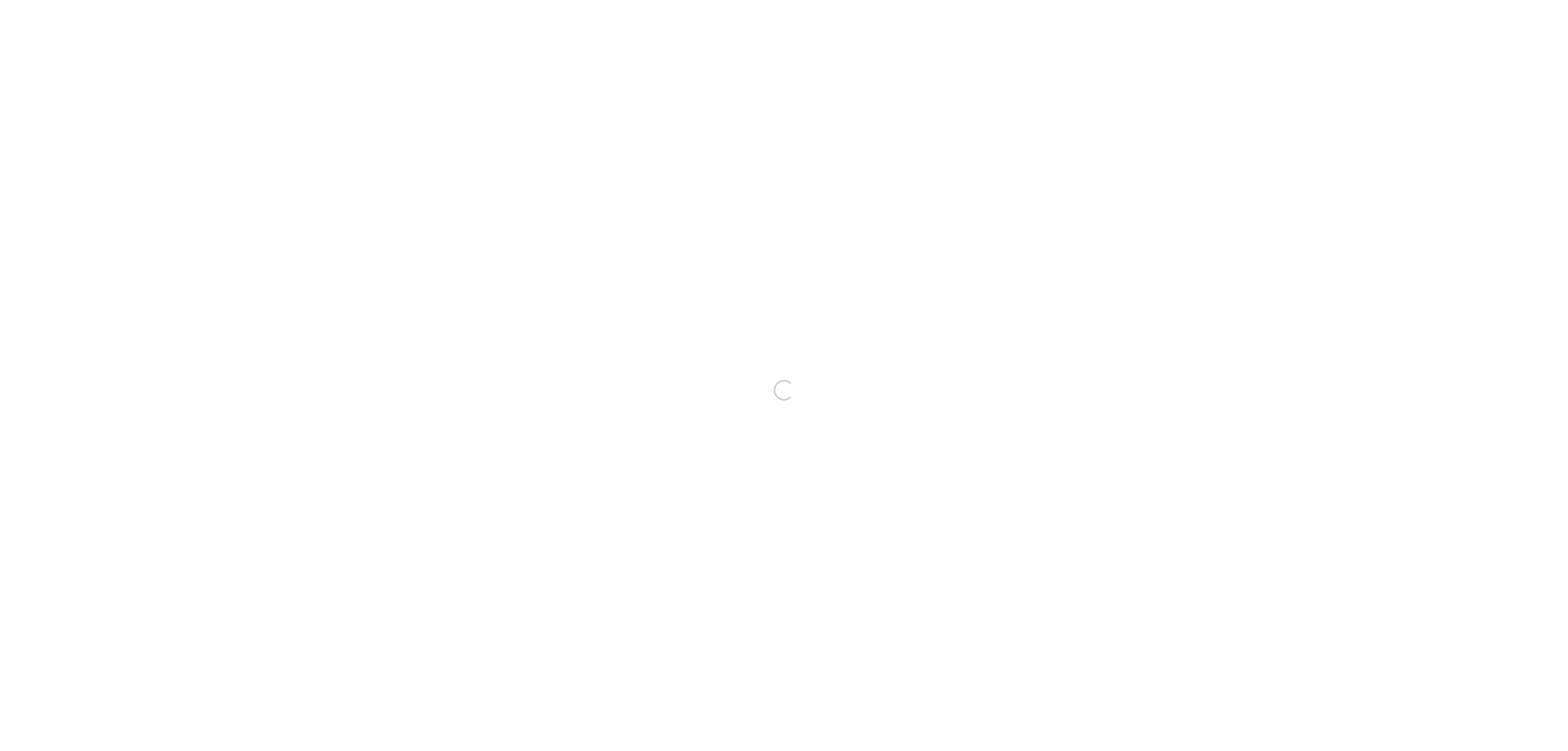 scroll, scrollTop: 0, scrollLeft: 0, axis: both 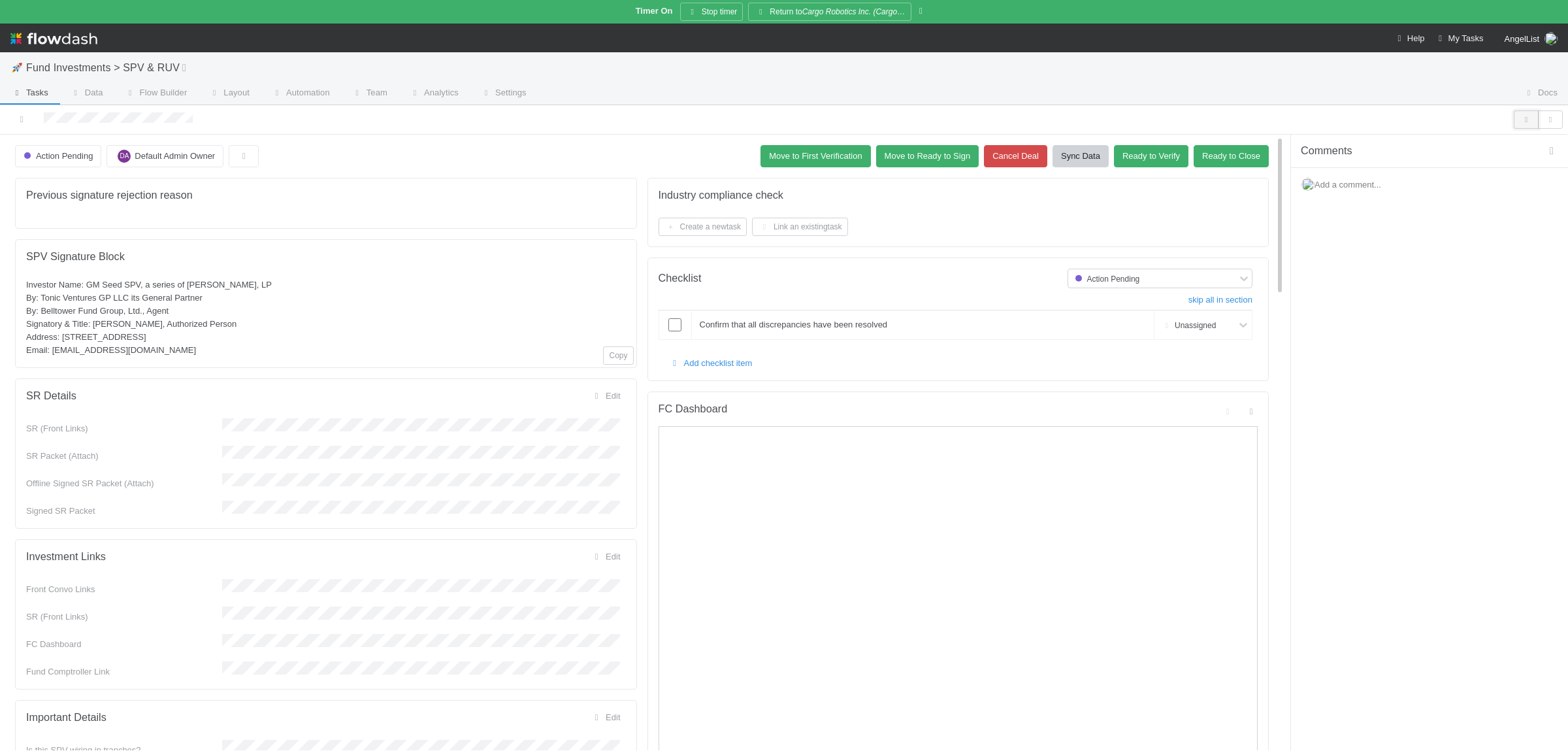 click at bounding box center (1526, 120) 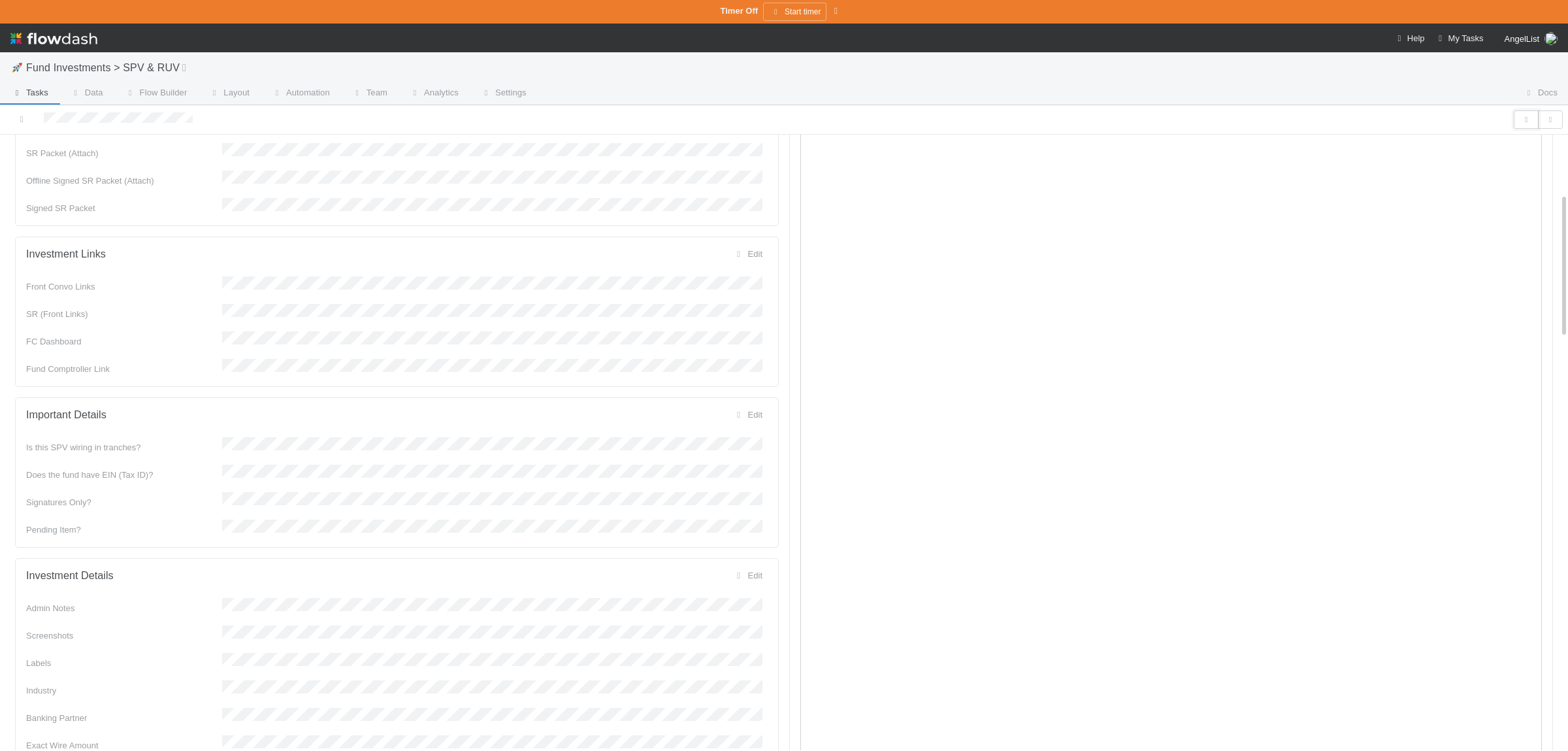scroll, scrollTop: 318, scrollLeft: 0, axis: vertical 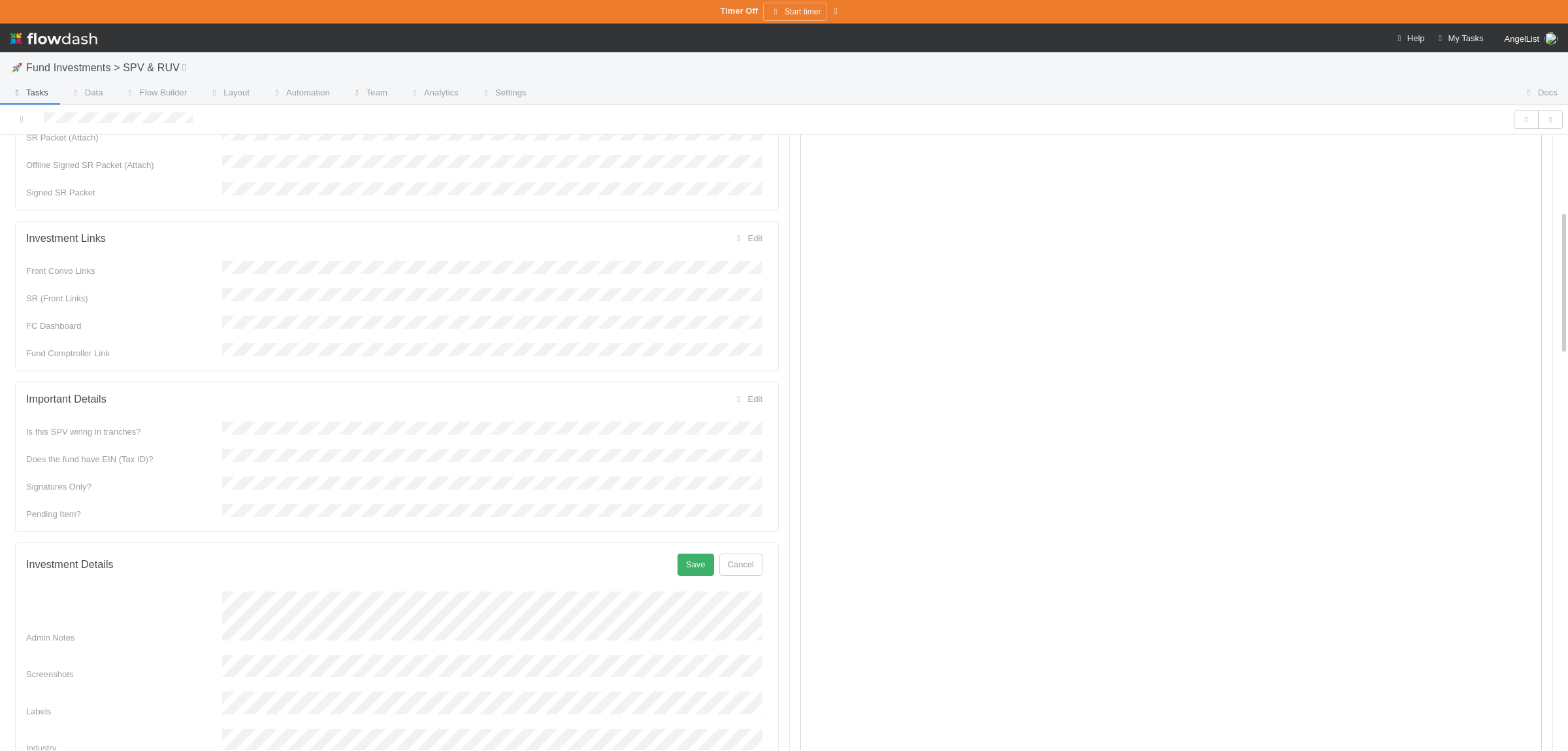 click on "Investment Details Save Cancel Admin Notes  Screenshots  Labels  Industry  Banking Partner  Exact Wire Amount  Investment Docs - Draft  Investment Docs - Countersigned  Are the documents countersigned?" at bounding box center (394, 746) 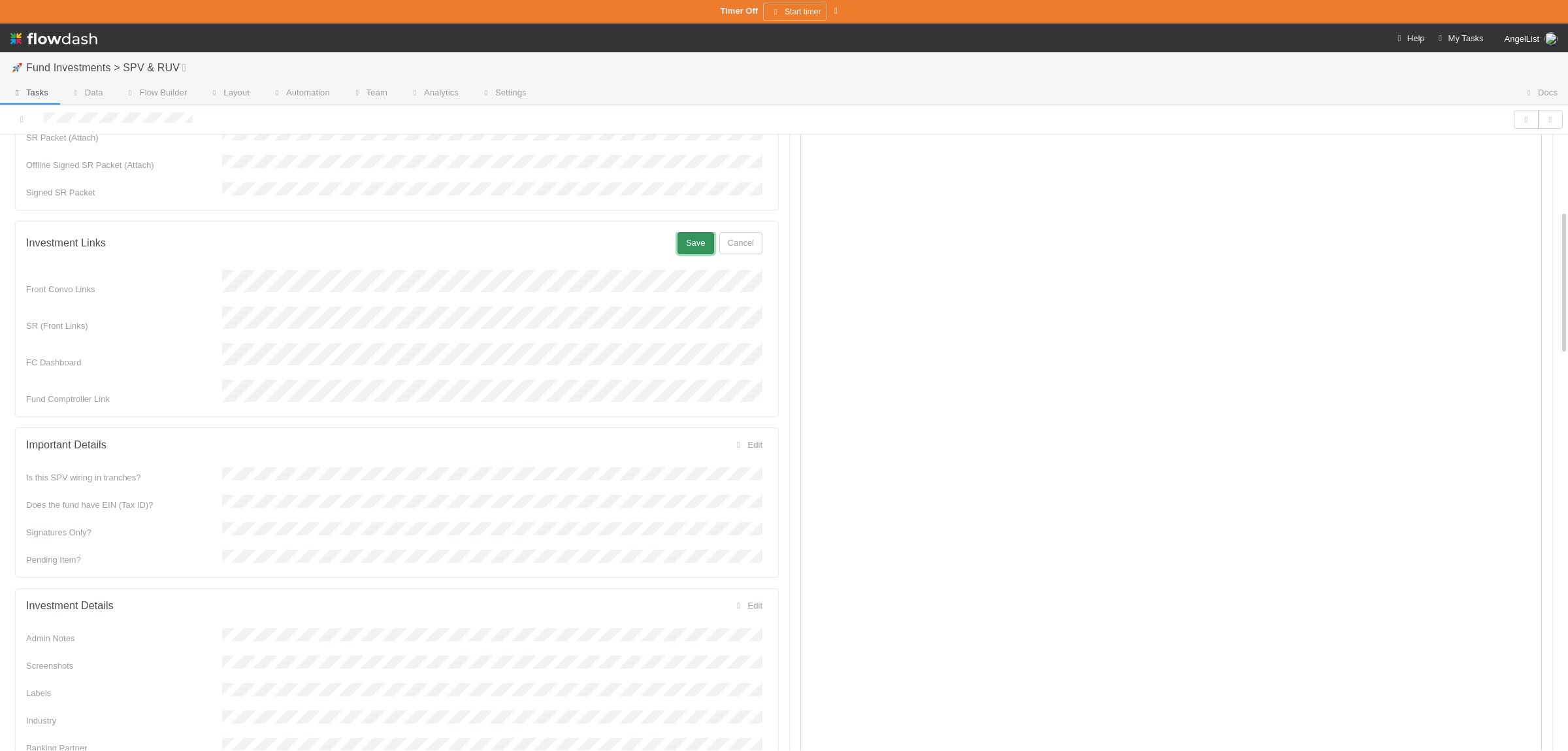click on "Save" at bounding box center [696, 243] 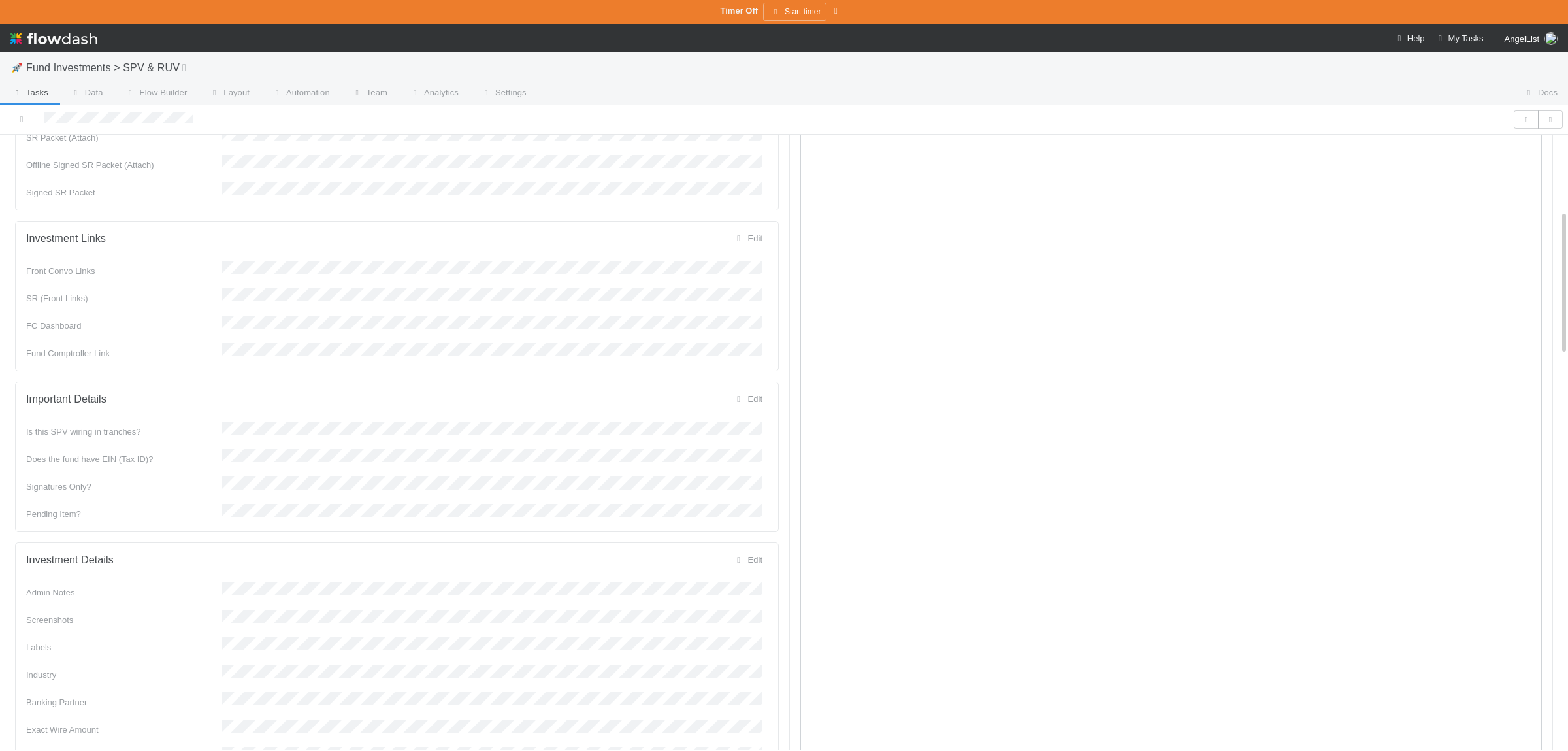 scroll, scrollTop: 0, scrollLeft: 0, axis: both 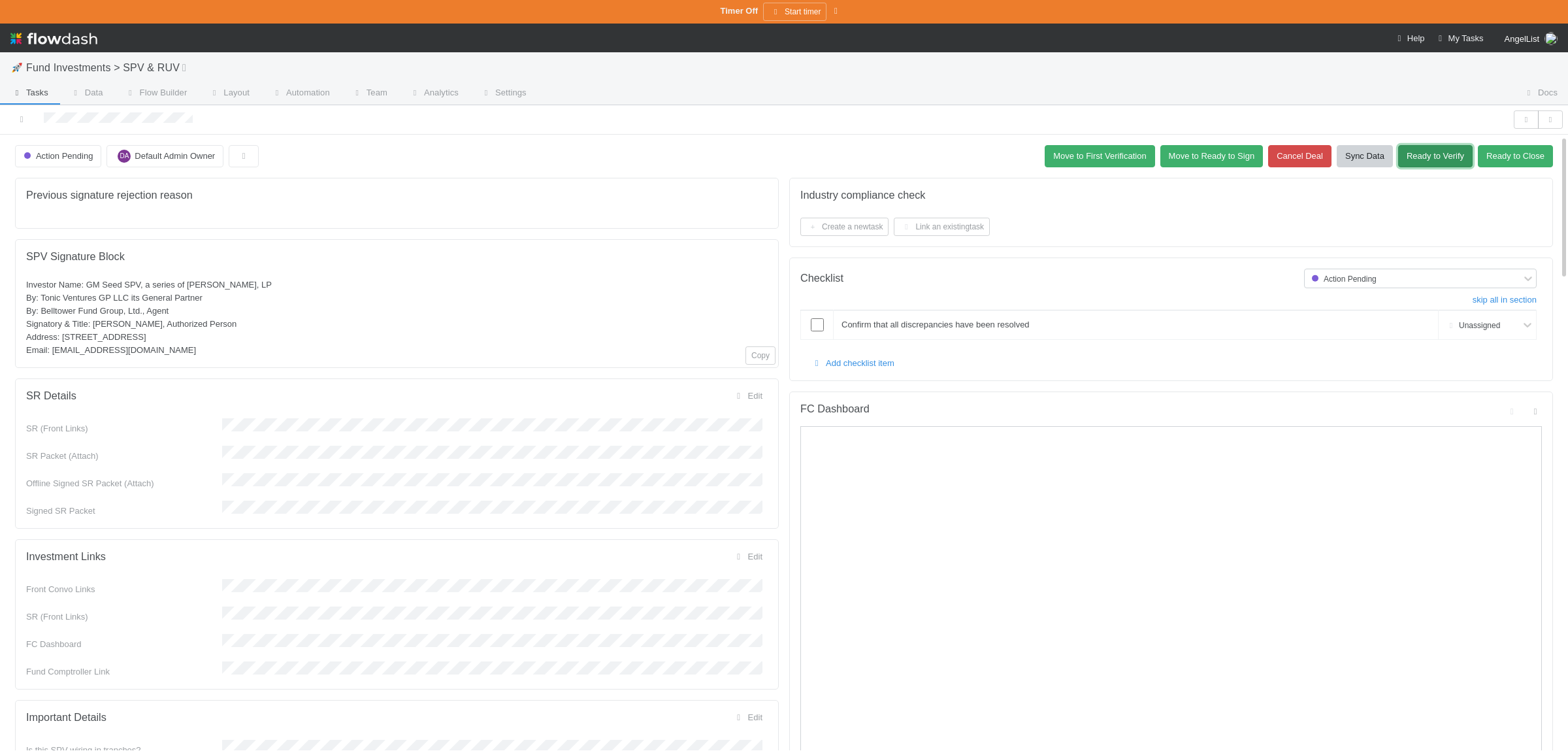 click on "Ready to Verify" at bounding box center [1435, 156] 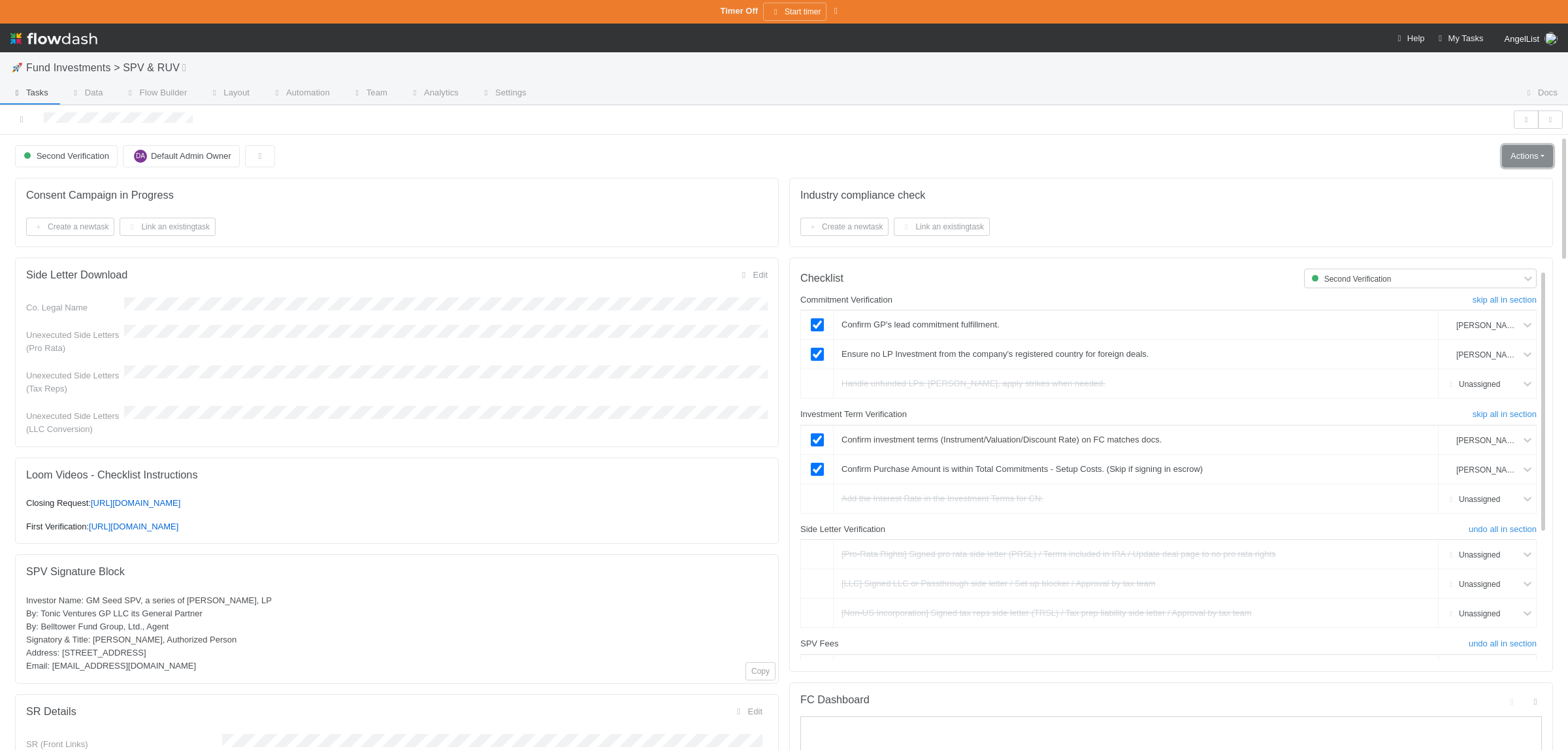 click on "Actions" at bounding box center [1527, 156] 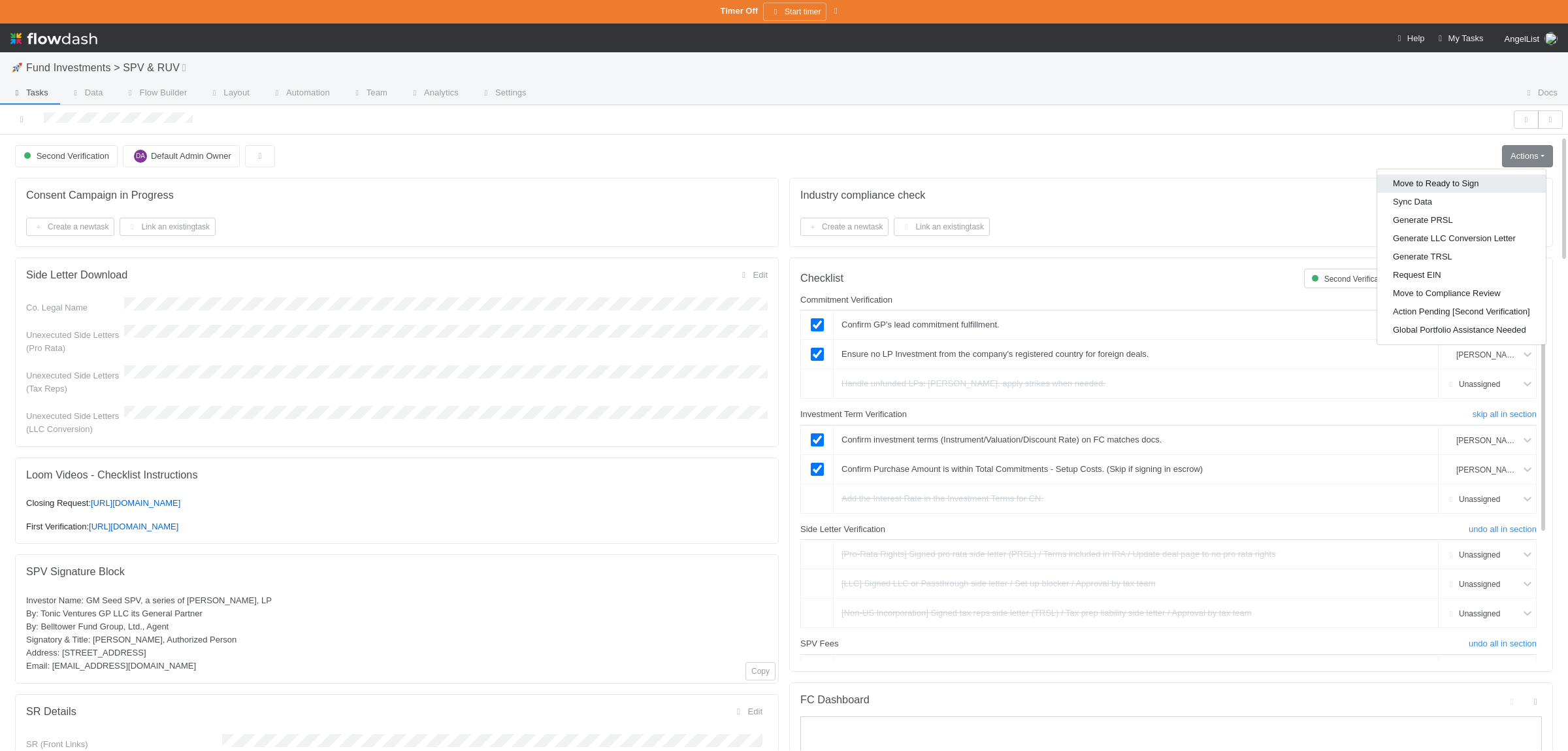click on "Move to Ready to Sign" at bounding box center [1462, 184] 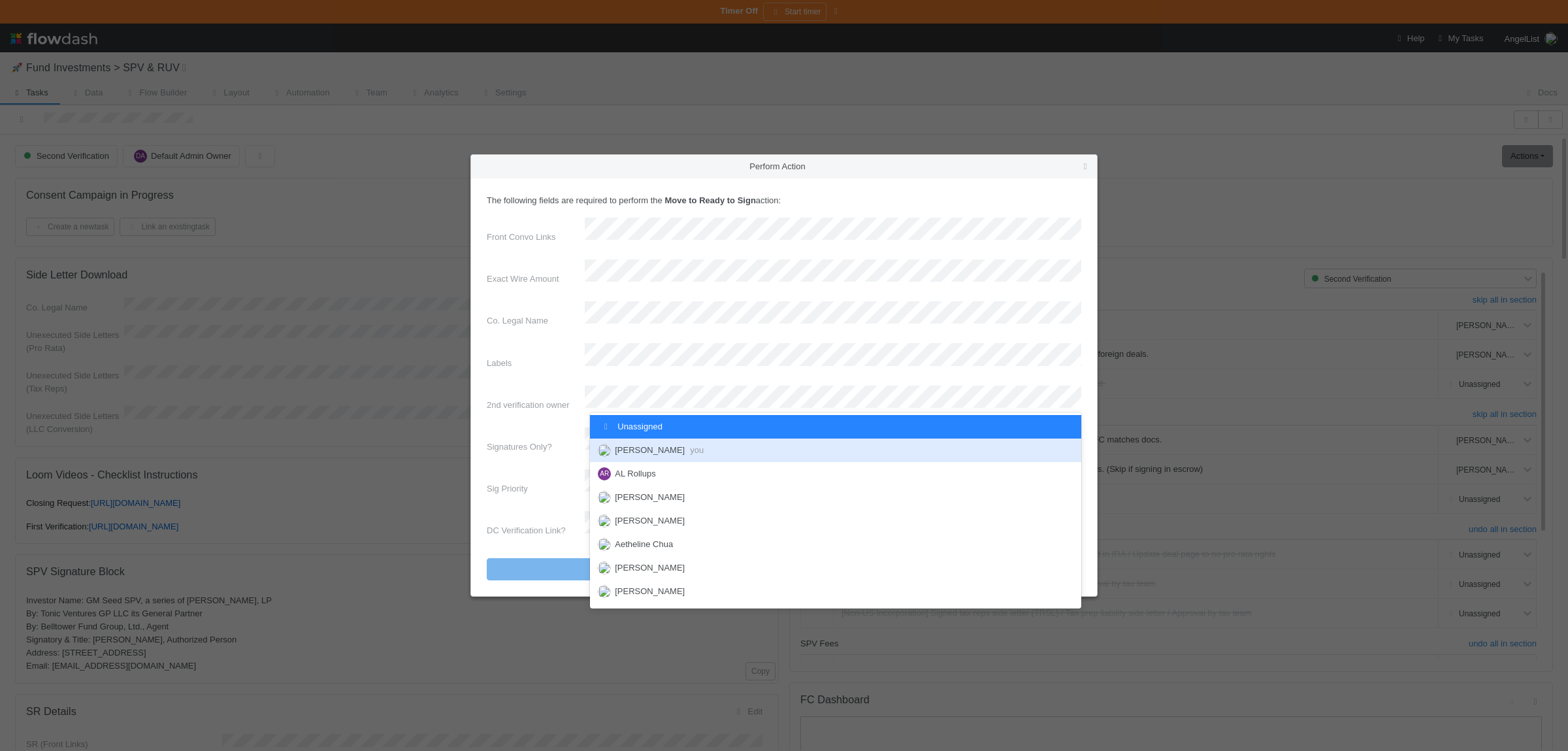 click on "Susan Tang you" at bounding box center [836, 450] 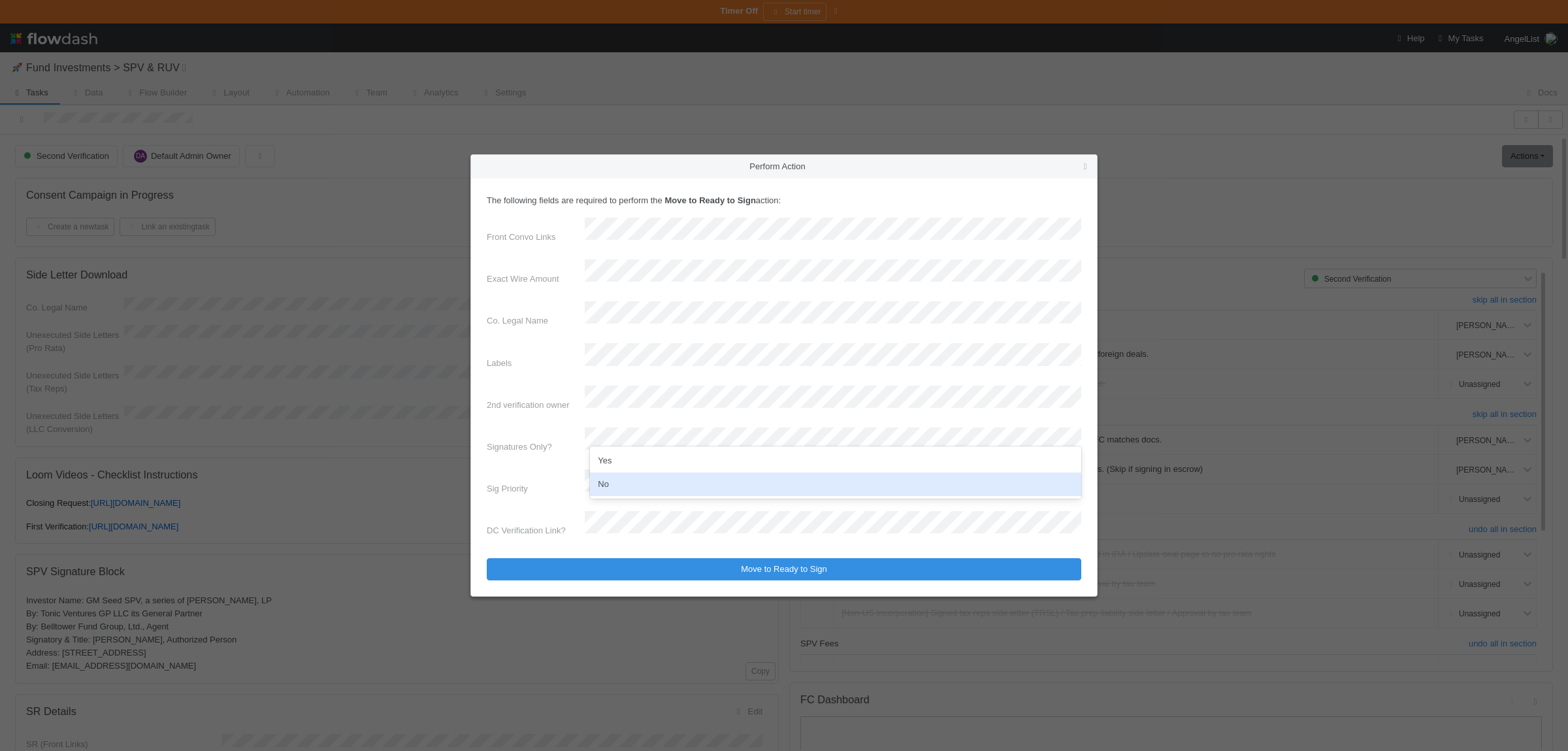 click on "No" at bounding box center [836, 484] 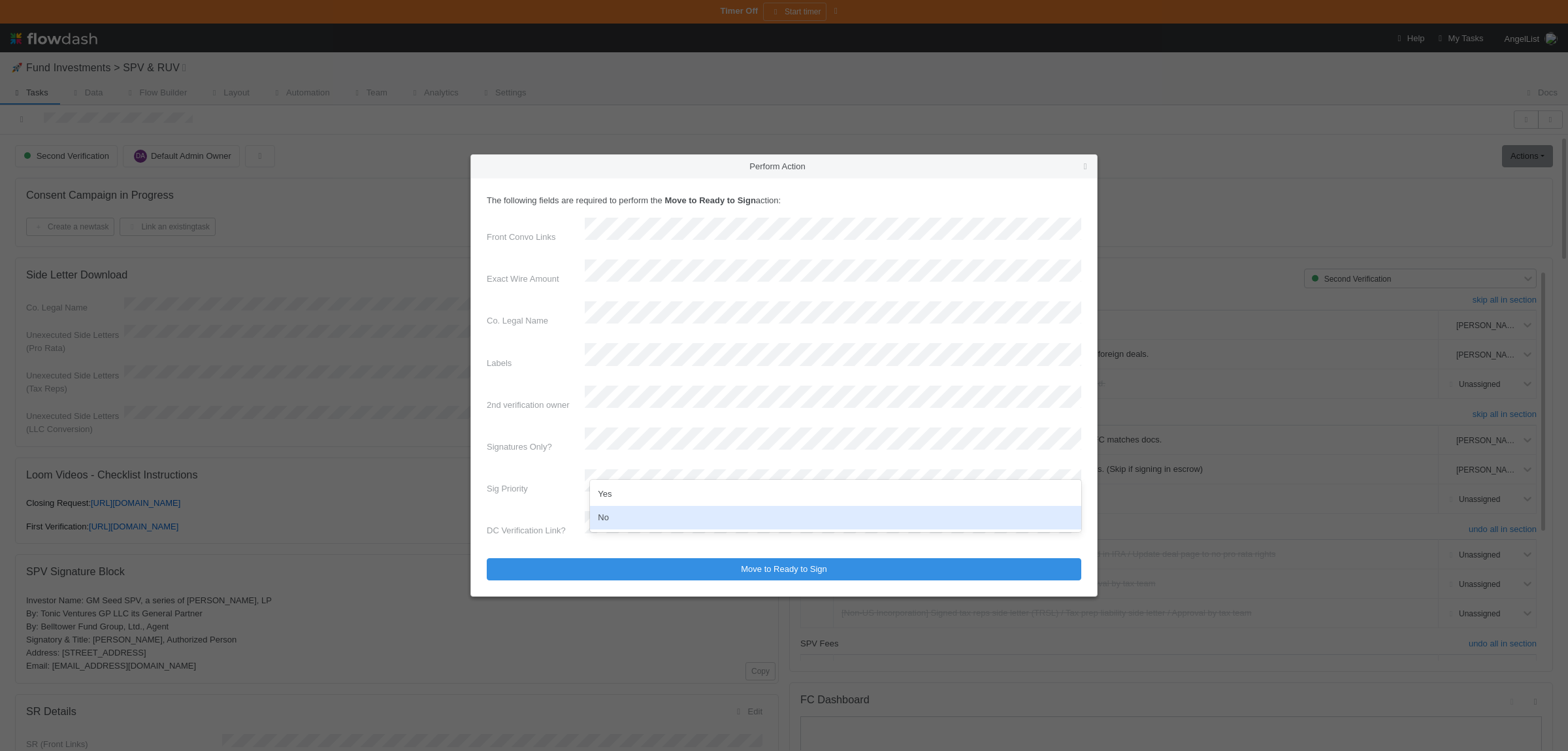 click on "No" at bounding box center (836, 518) 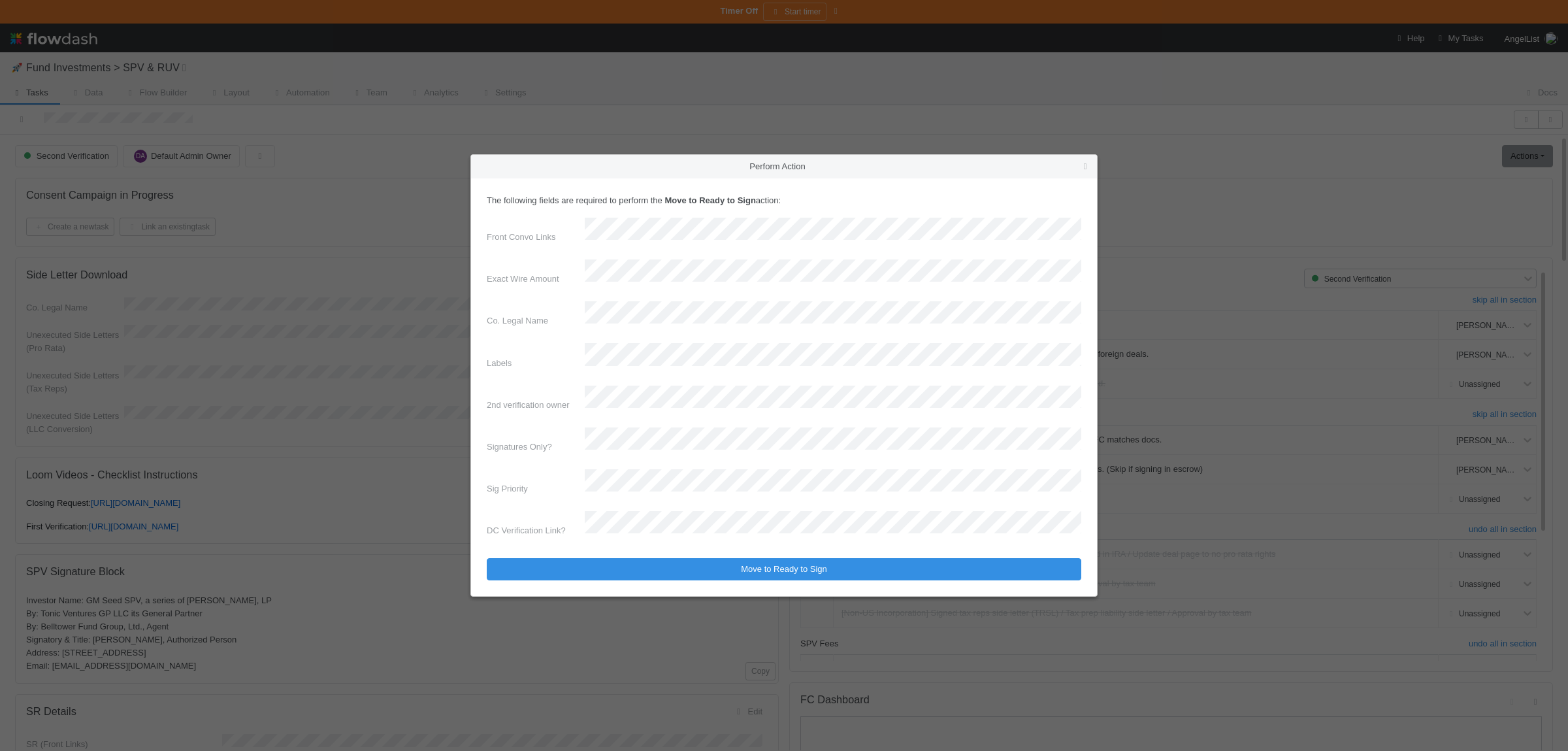 click on "Move to Ready to Sign" at bounding box center [784, 569] 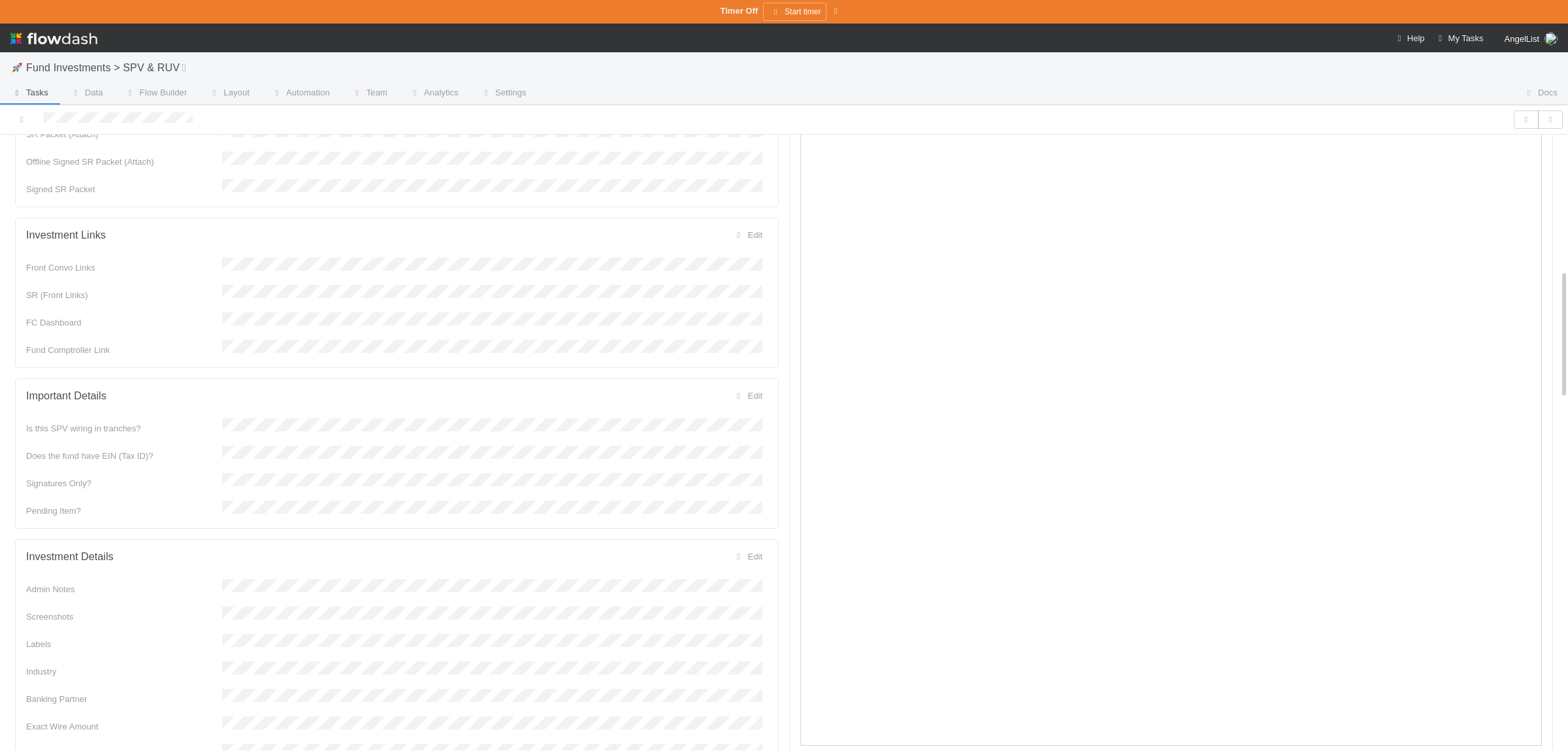 scroll, scrollTop: 262, scrollLeft: 0, axis: vertical 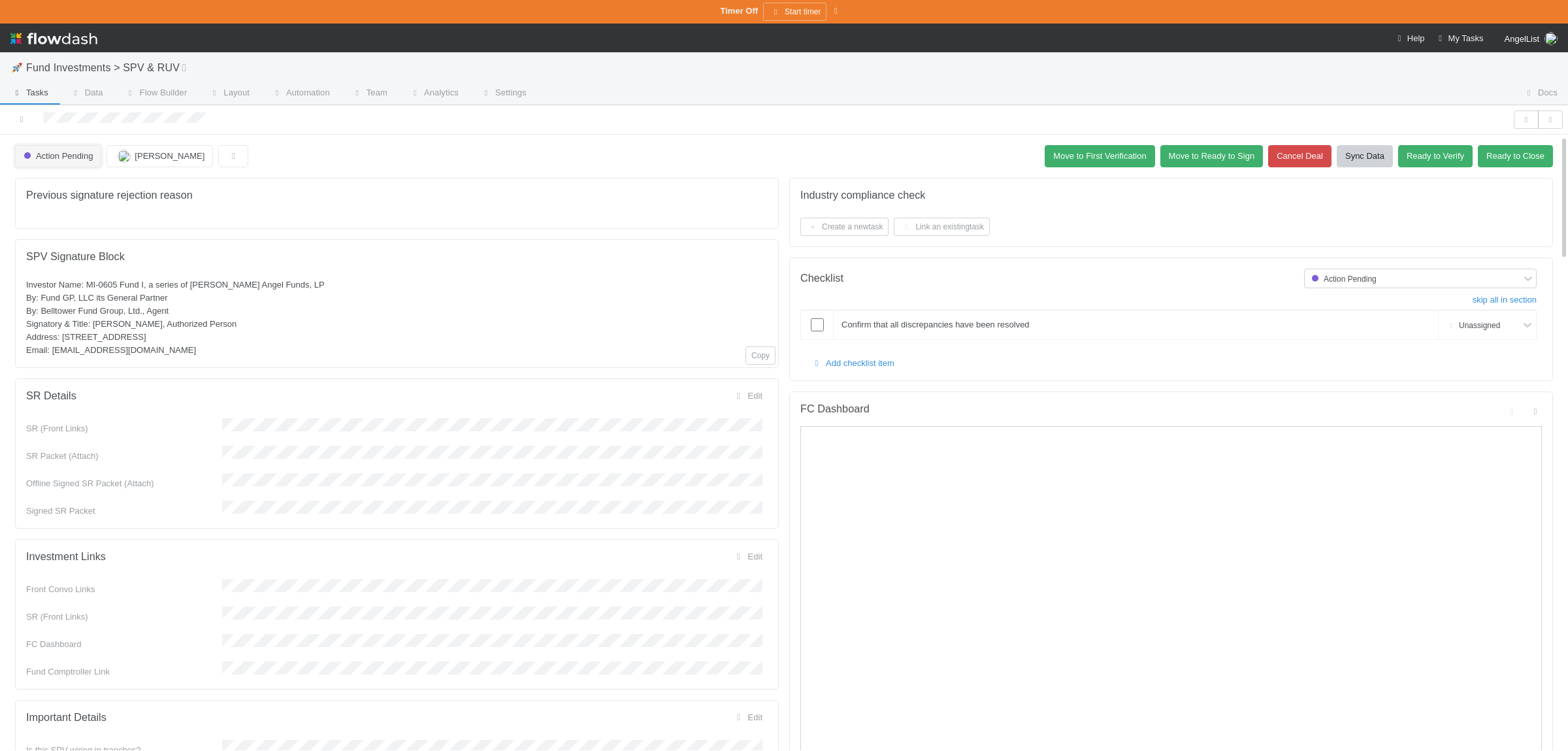 click on "Action Pending" at bounding box center (57, 156) 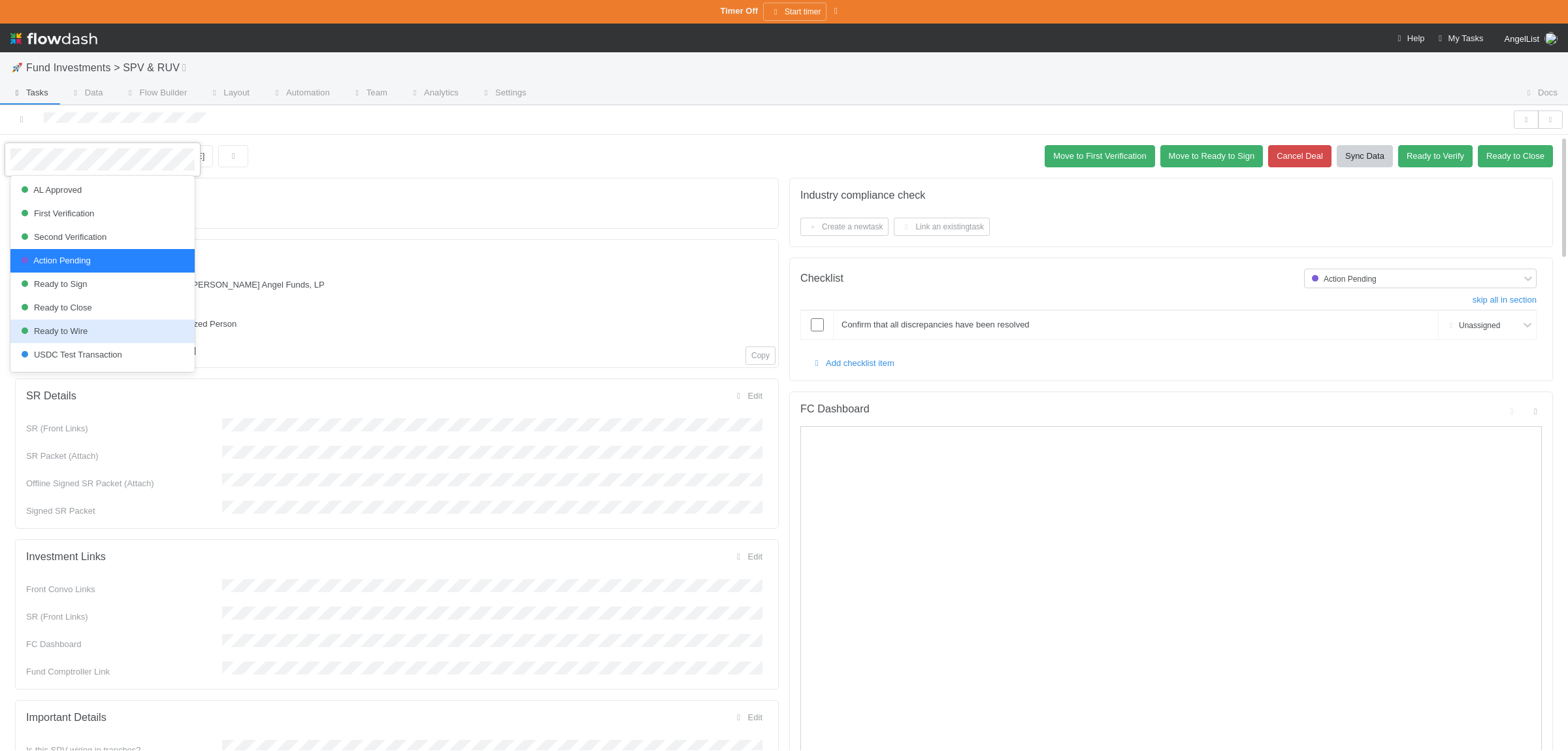 click on "Ready to Wire" at bounding box center (103, 331) 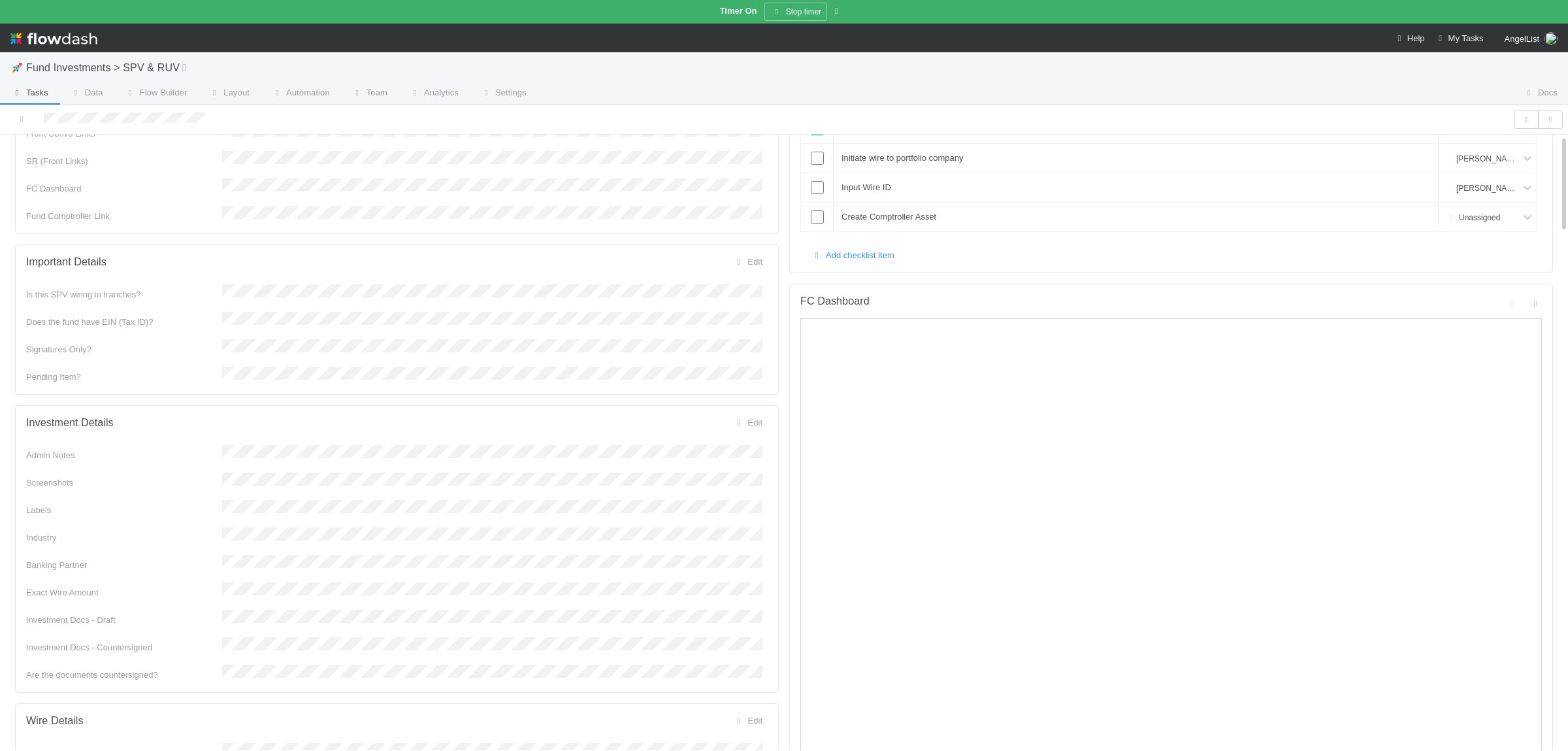 scroll, scrollTop: 0, scrollLeft: 0, axis: both 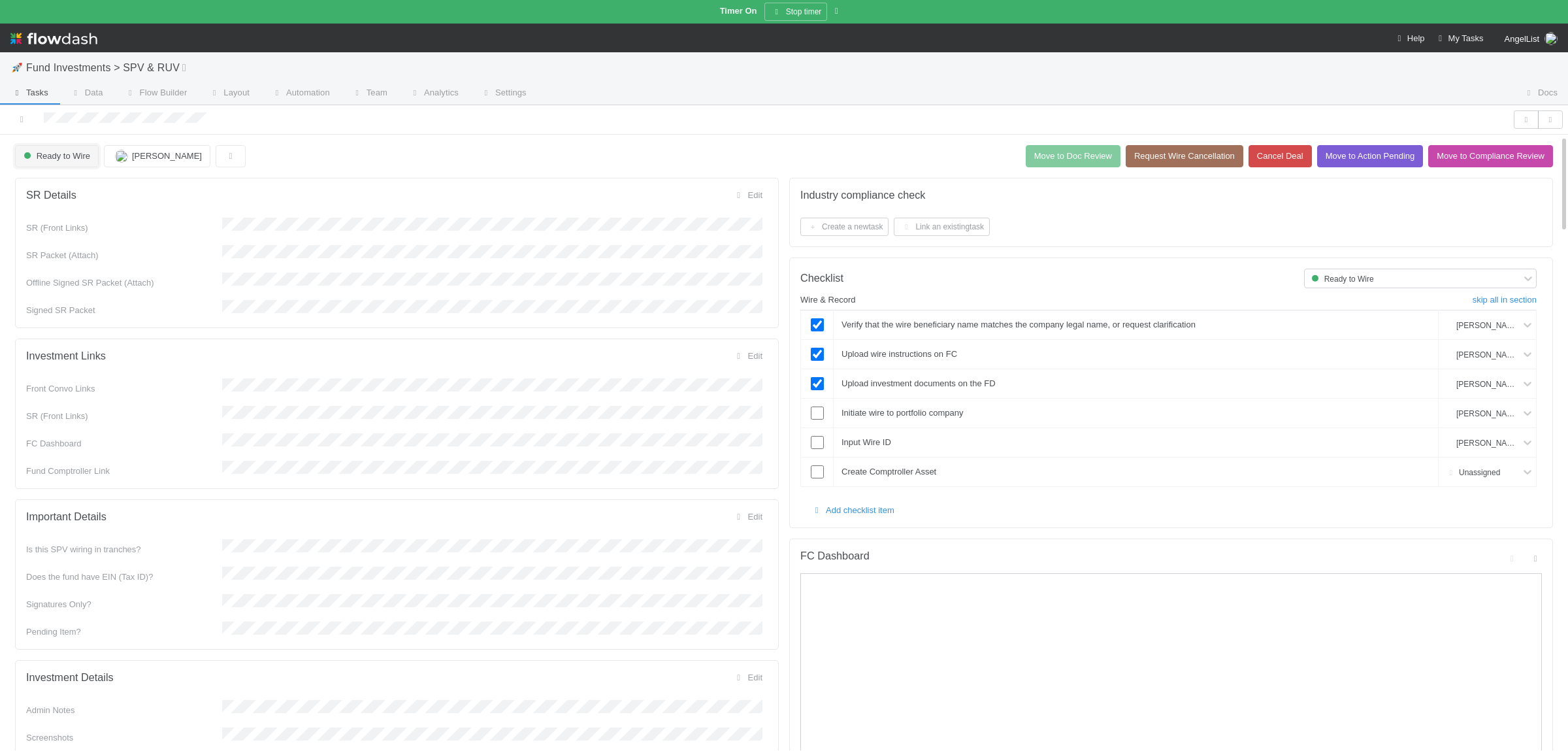 click on "Ready to Wire" at bounding box center [56, 156] 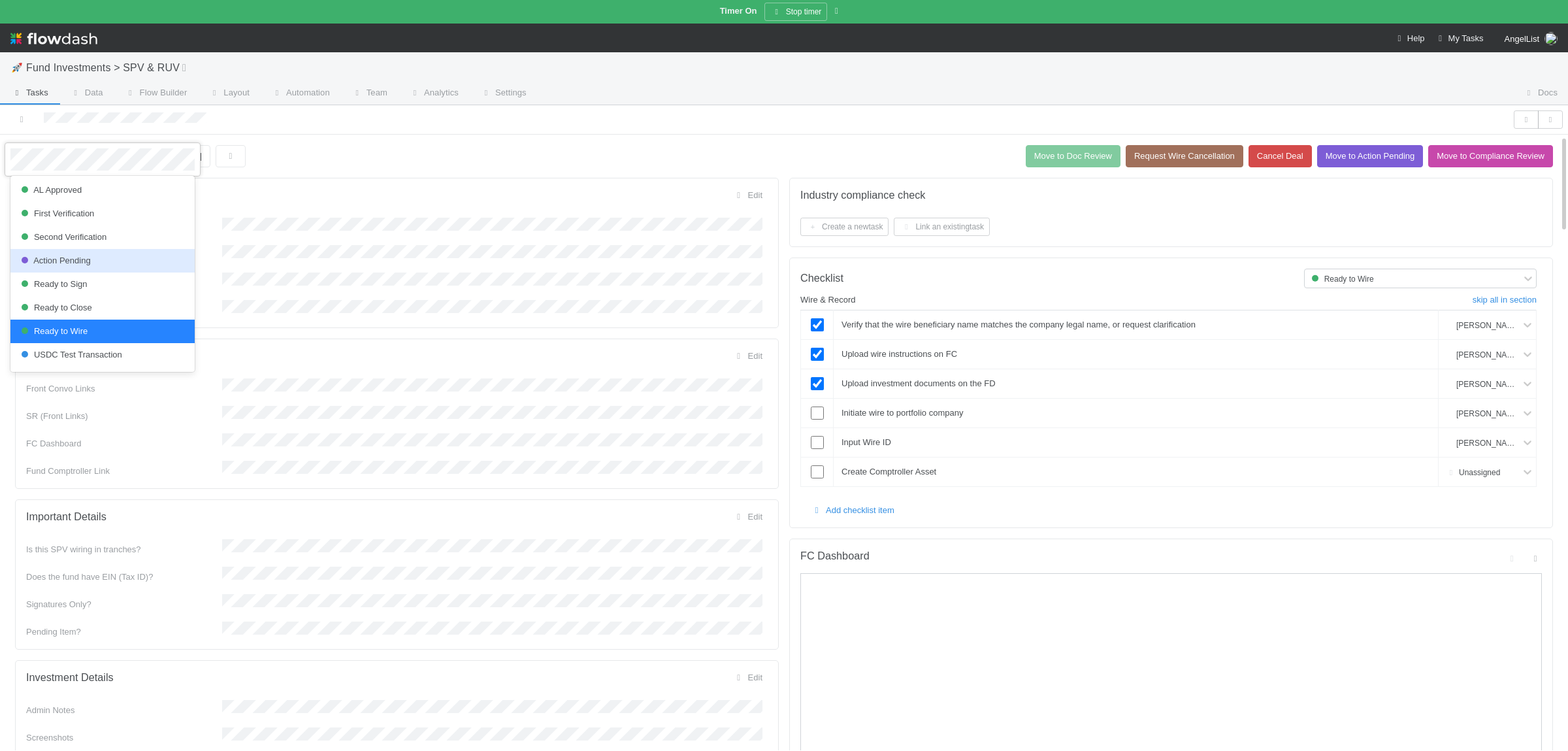 click on "Action Pending" at bounding box center [103, 261] 